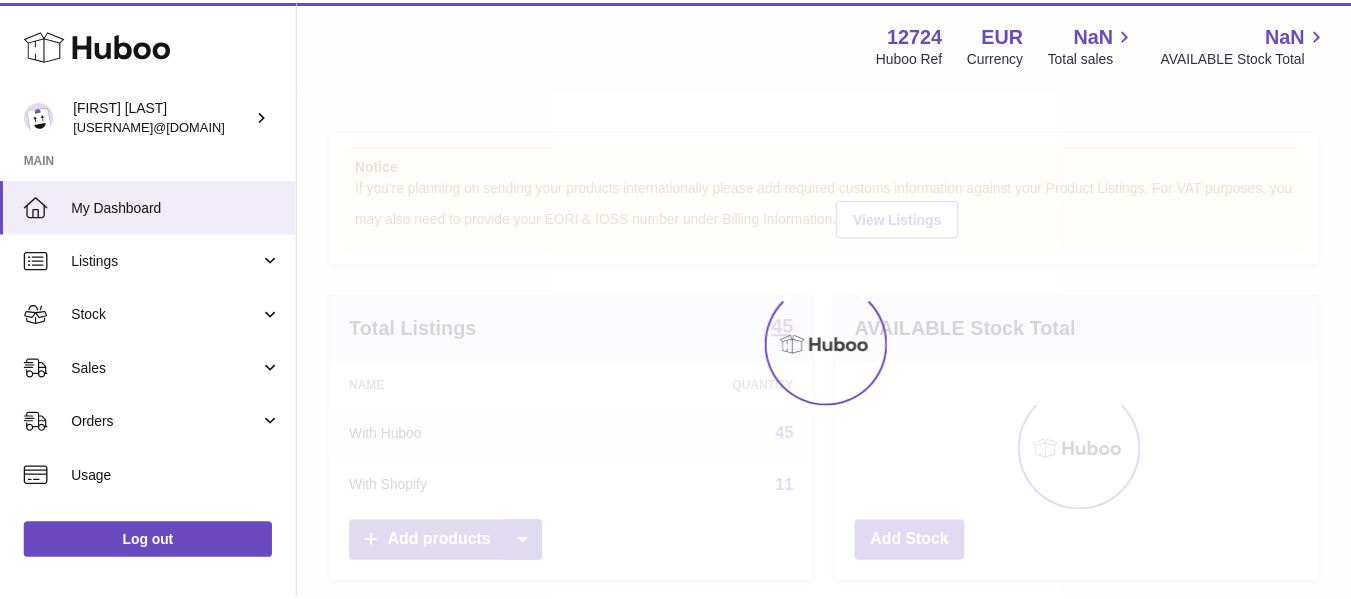 scroll, scrollTop: 0, scrollLeft: 0, axis: both 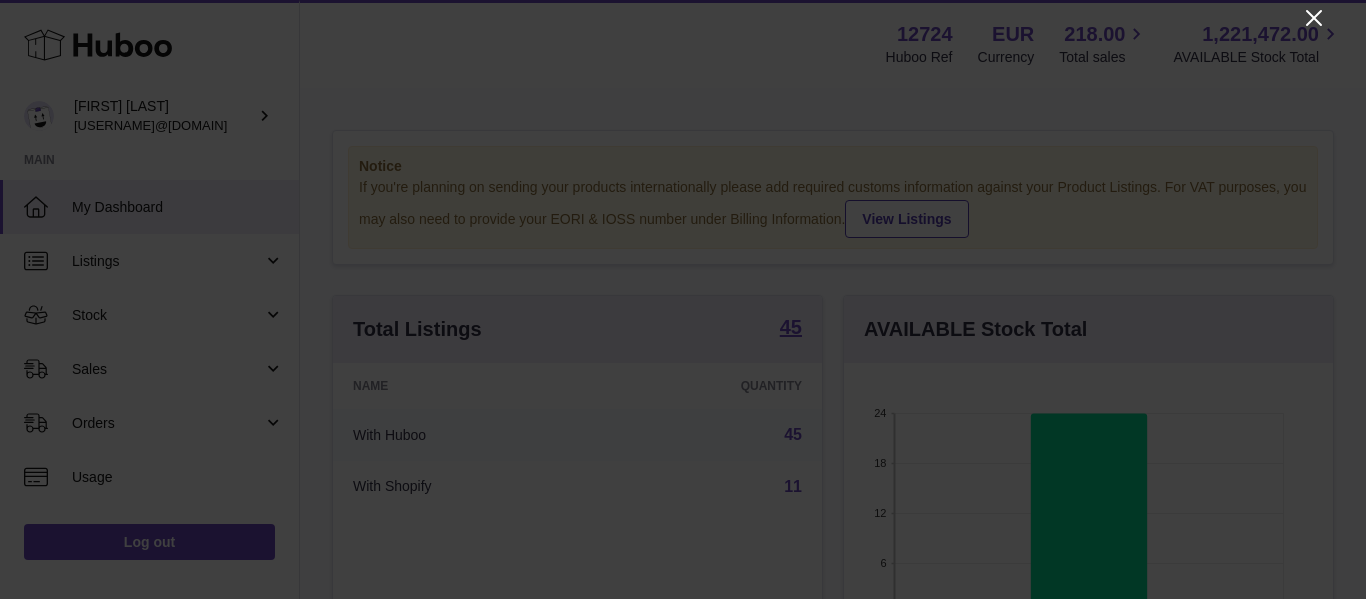 click 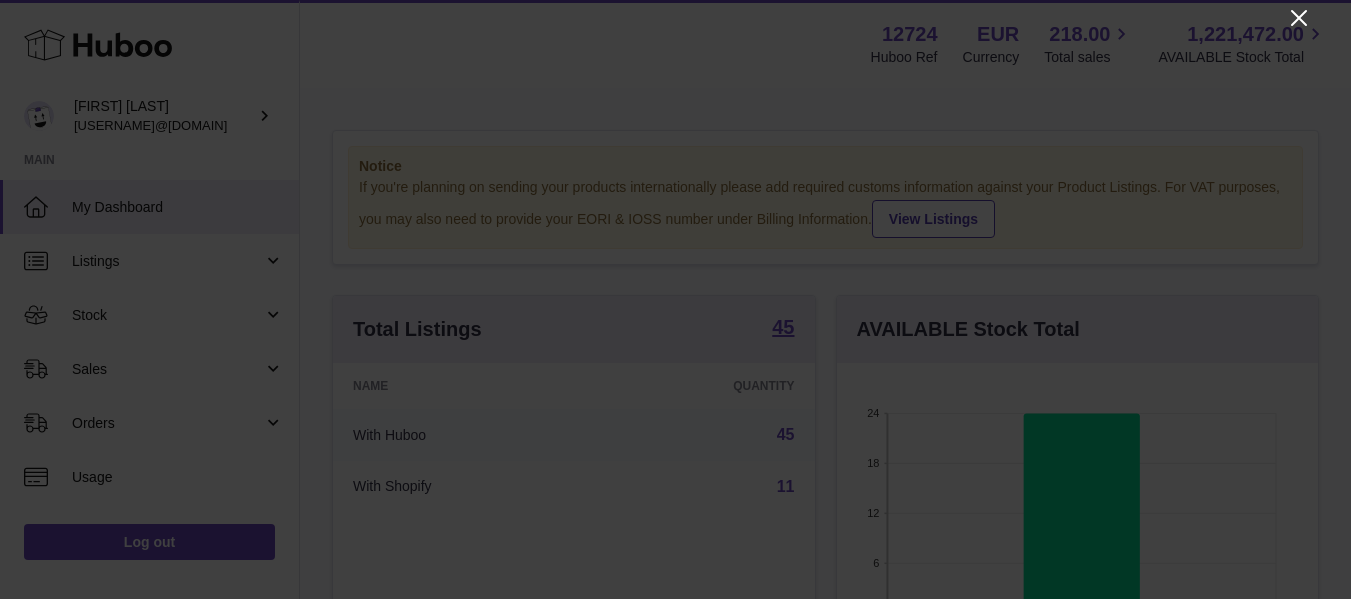 scroll, scrollTop: 312, scrollLeft: 481, axis: both 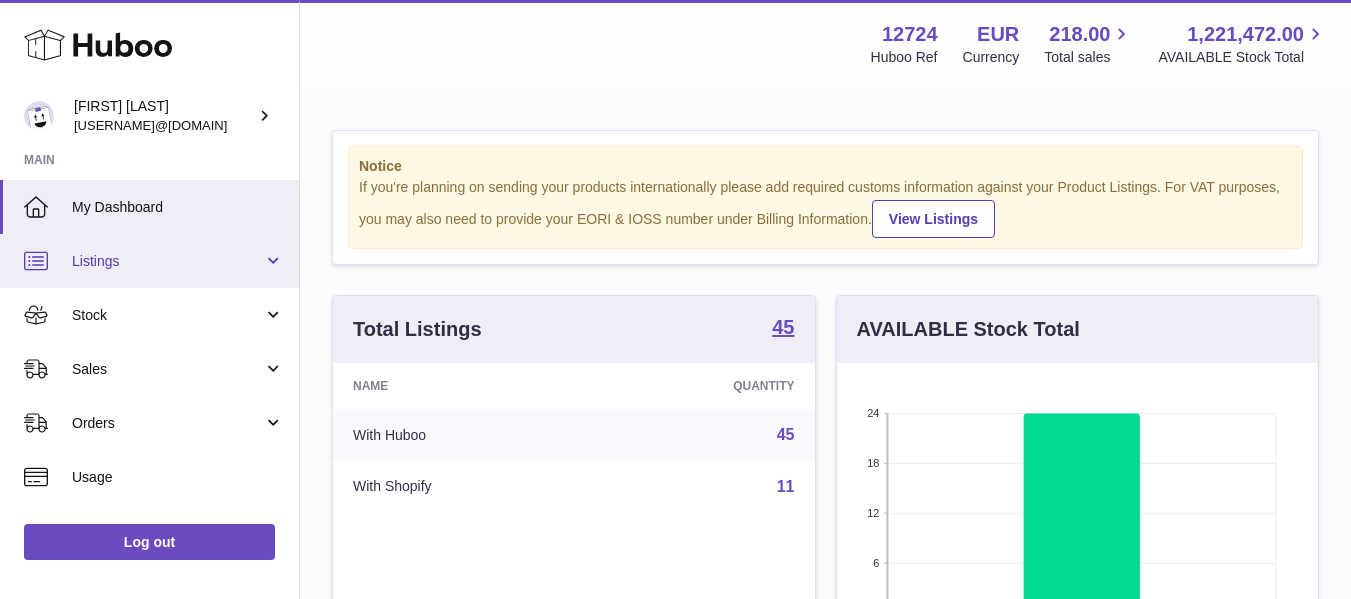 click on "Listings" at bounding box center [149, 261] 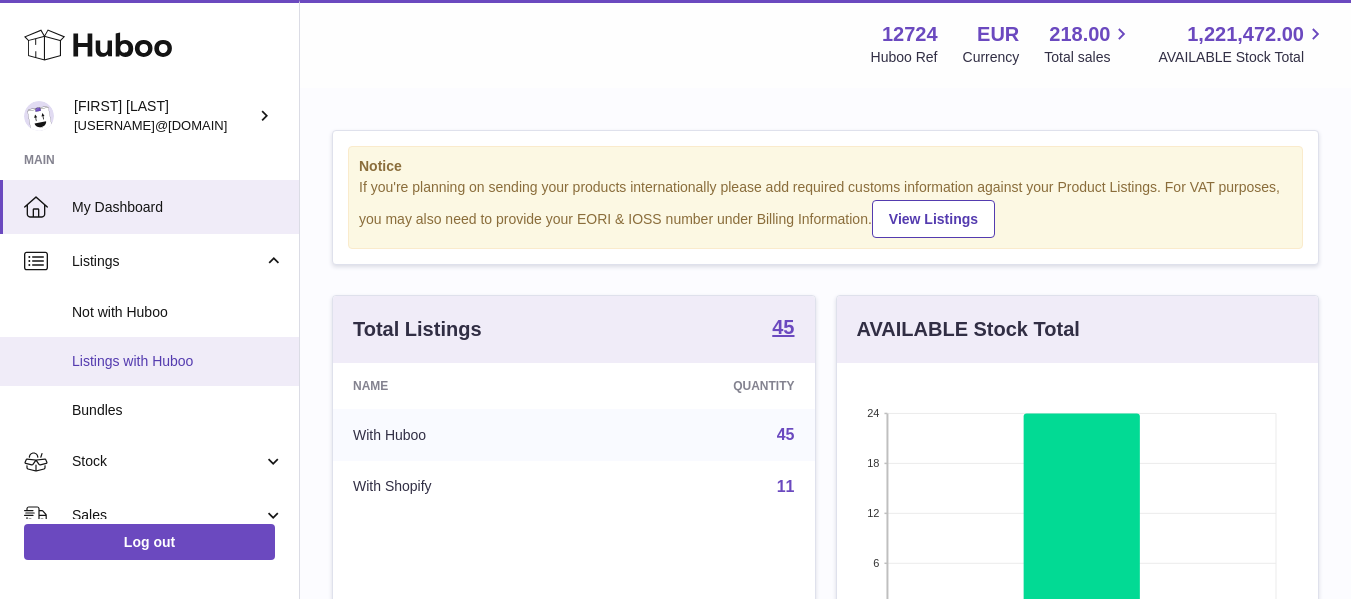 click on "Listings with Huboo" at bounding box center [178, 361] 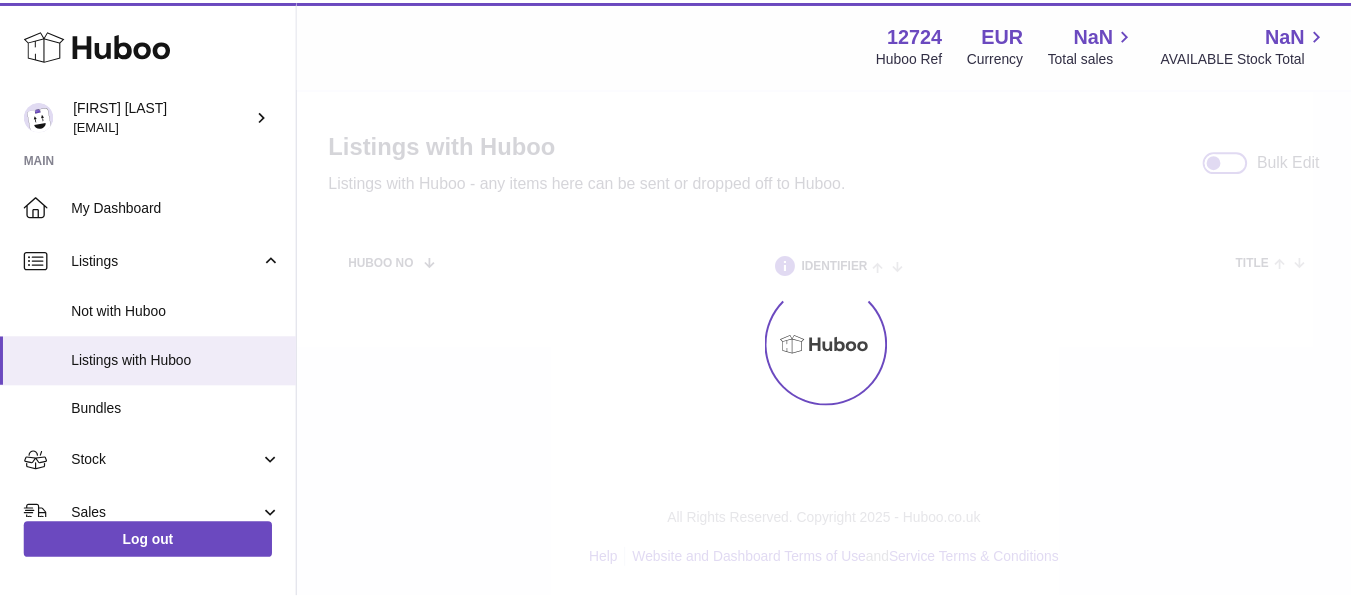 scroll, scrollTop: 0, scrollLeft: 0, axis: both 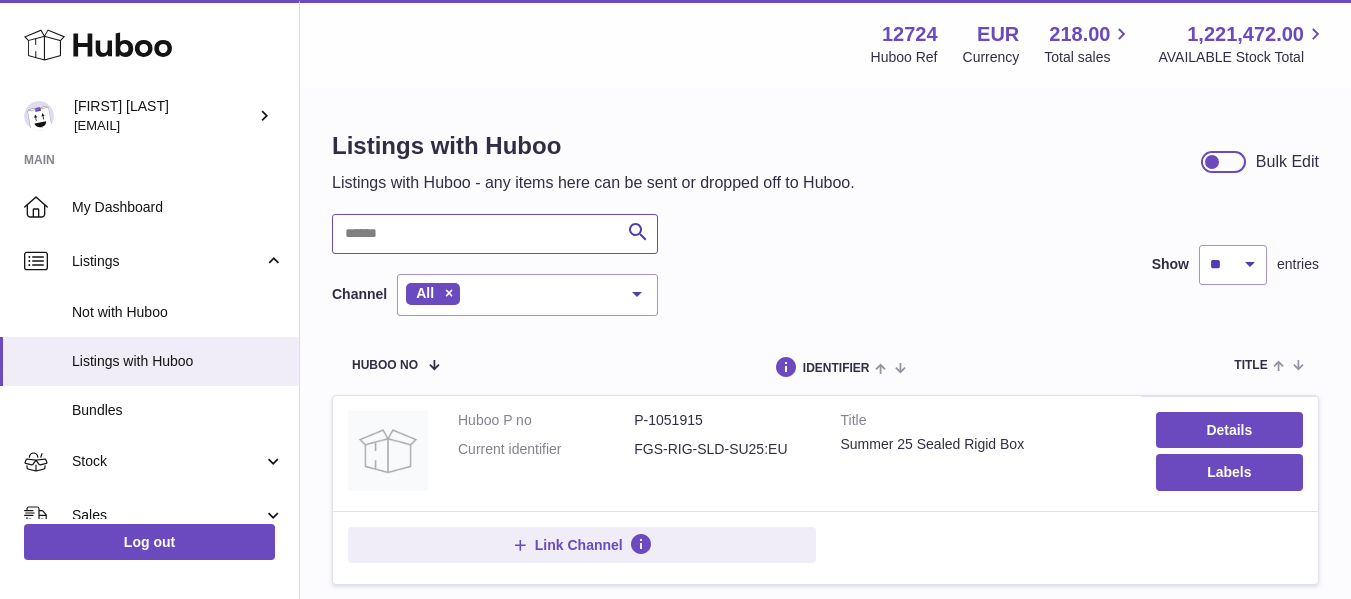 click at bounding box center (495, 234) 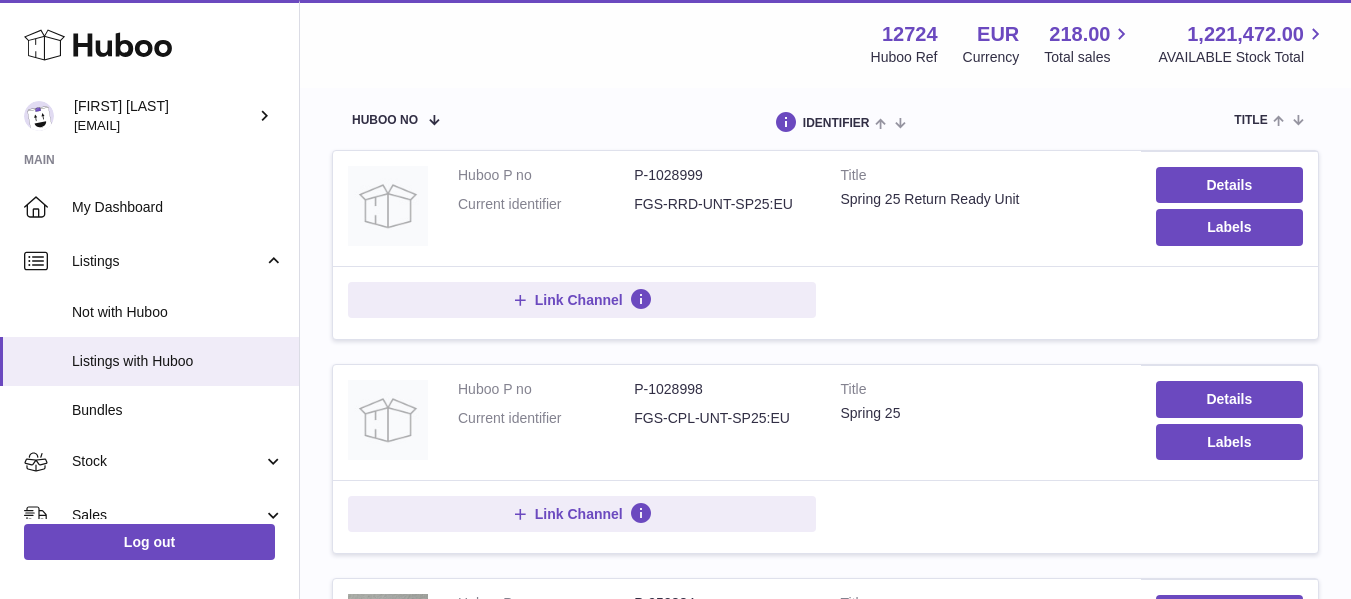 scroll, scrollTop: 253, scrollLeft: 0, axis: vertical 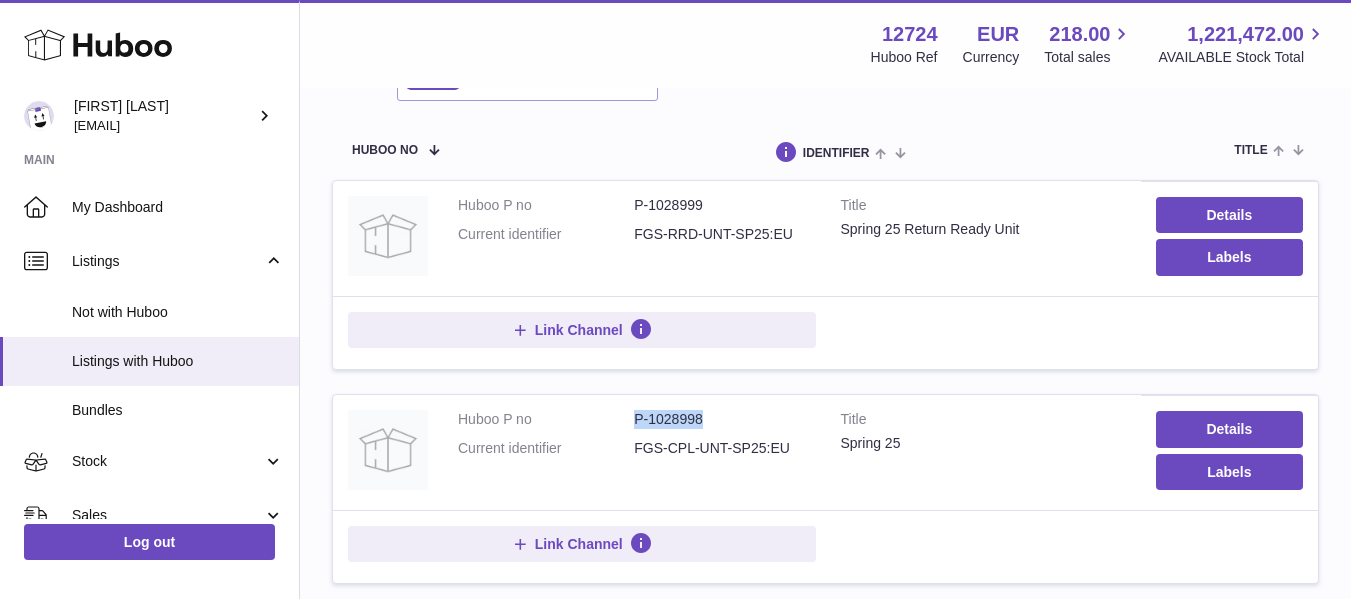 drag, startPoint x: 716, startPoint y: 416, endPoint x: 627, endPoint y: 416, distance: 89 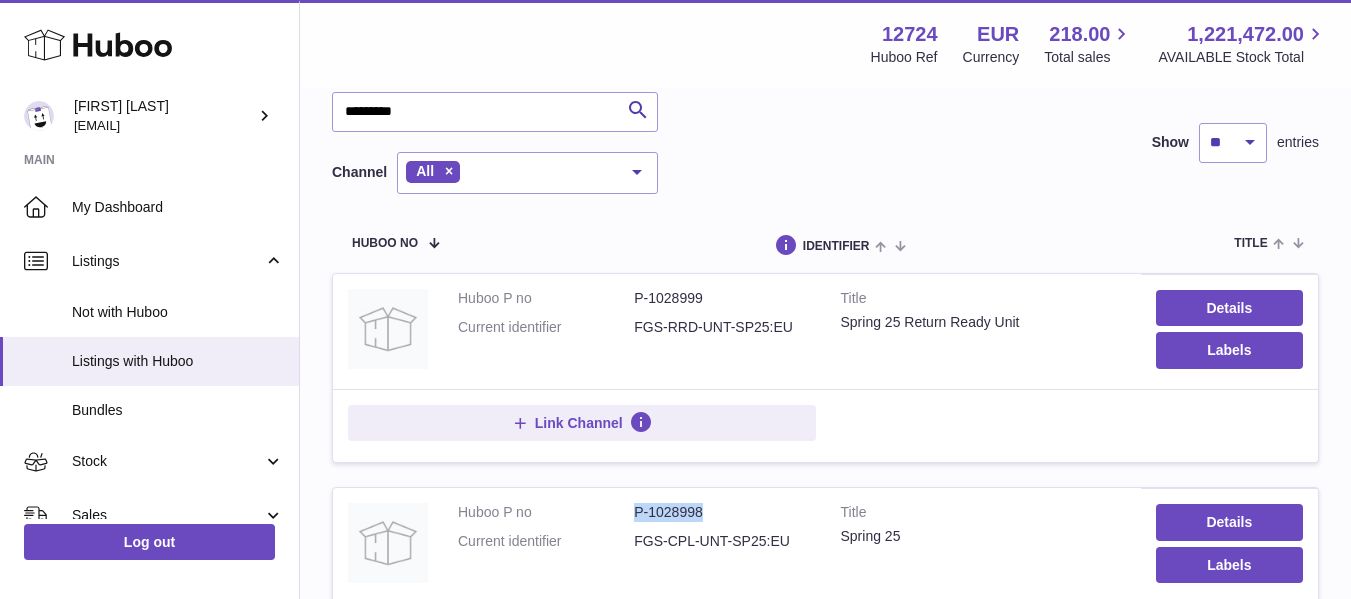 scroll, scrollTop: 120, scrollLeft: 0, axis: vertical 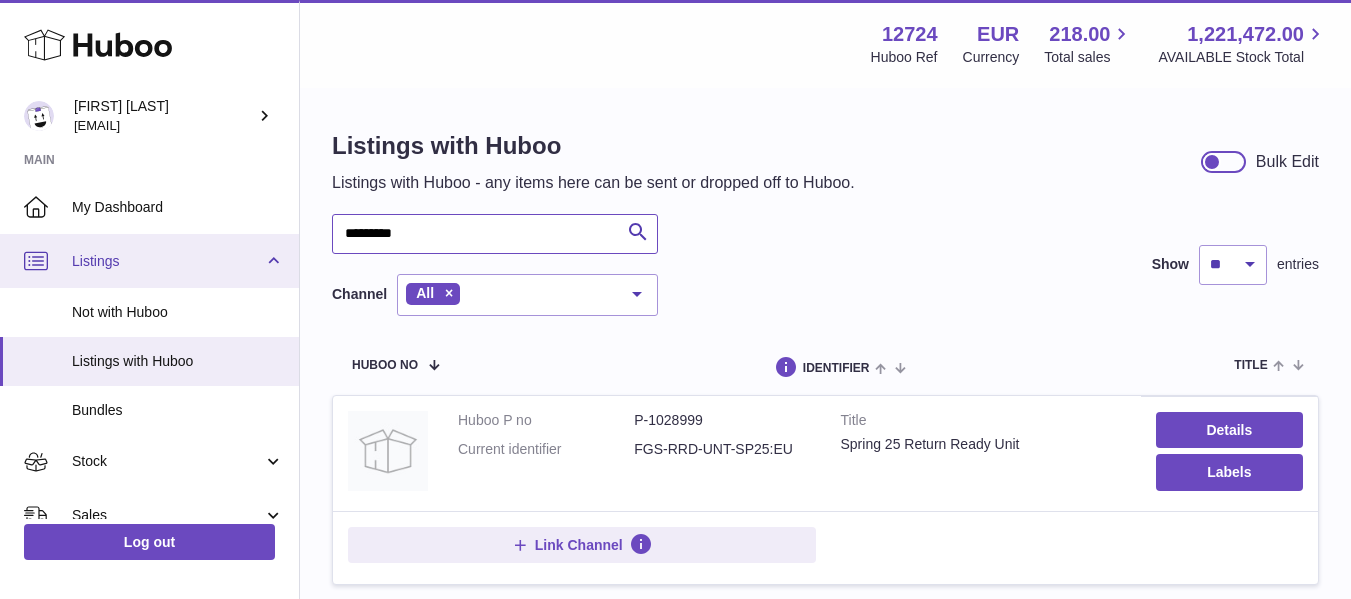 drag, startPoint x: 481, startPoint y: 238, endPoint x: 288, endPoint y: 239, distance: 193.0026 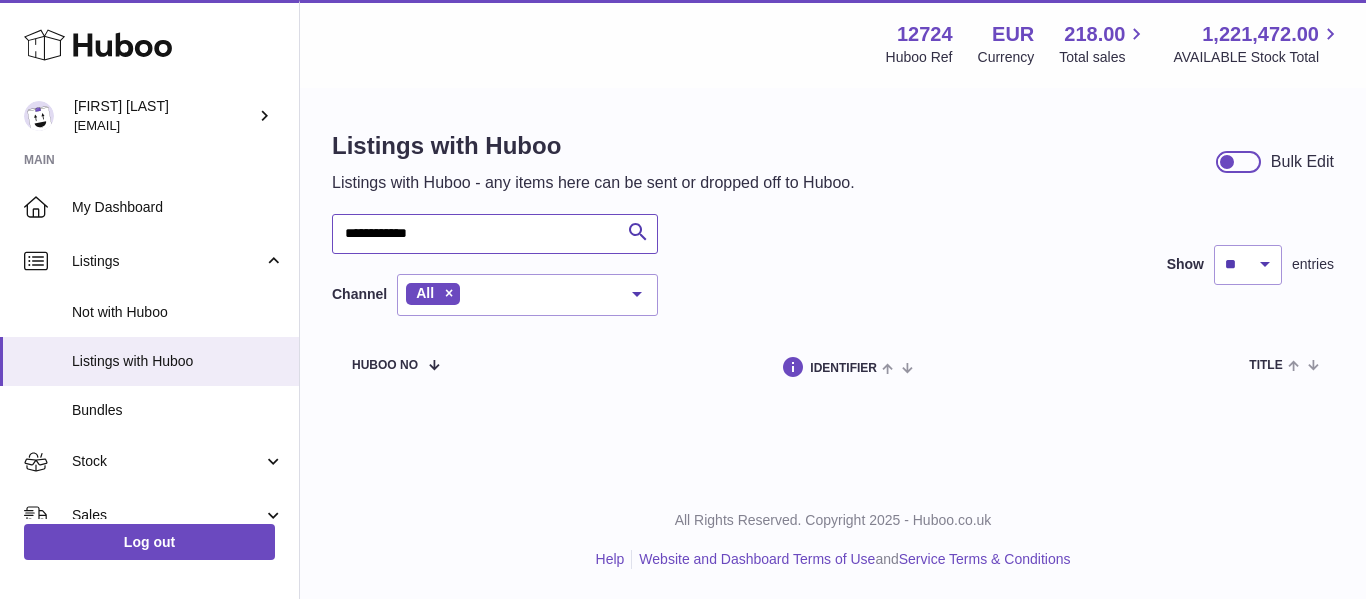 click on "**********" at bounding box center (495, 234) 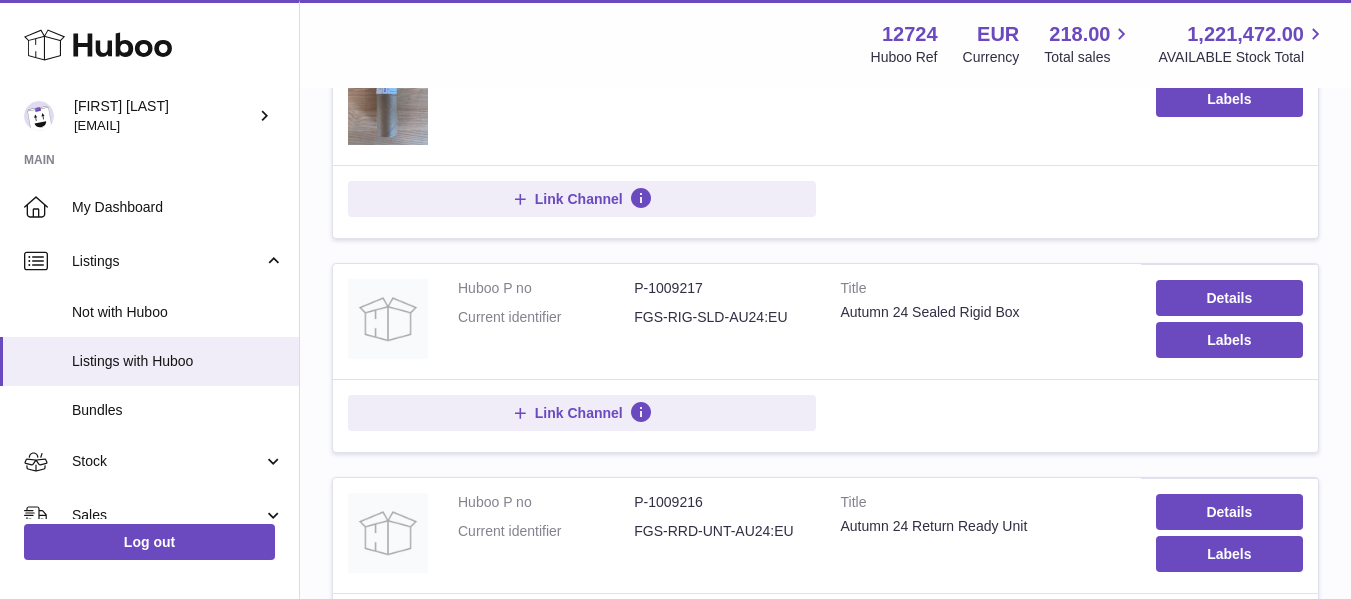 scroll, scrollTop: 617, scrollLeft: 0, axis: vertical 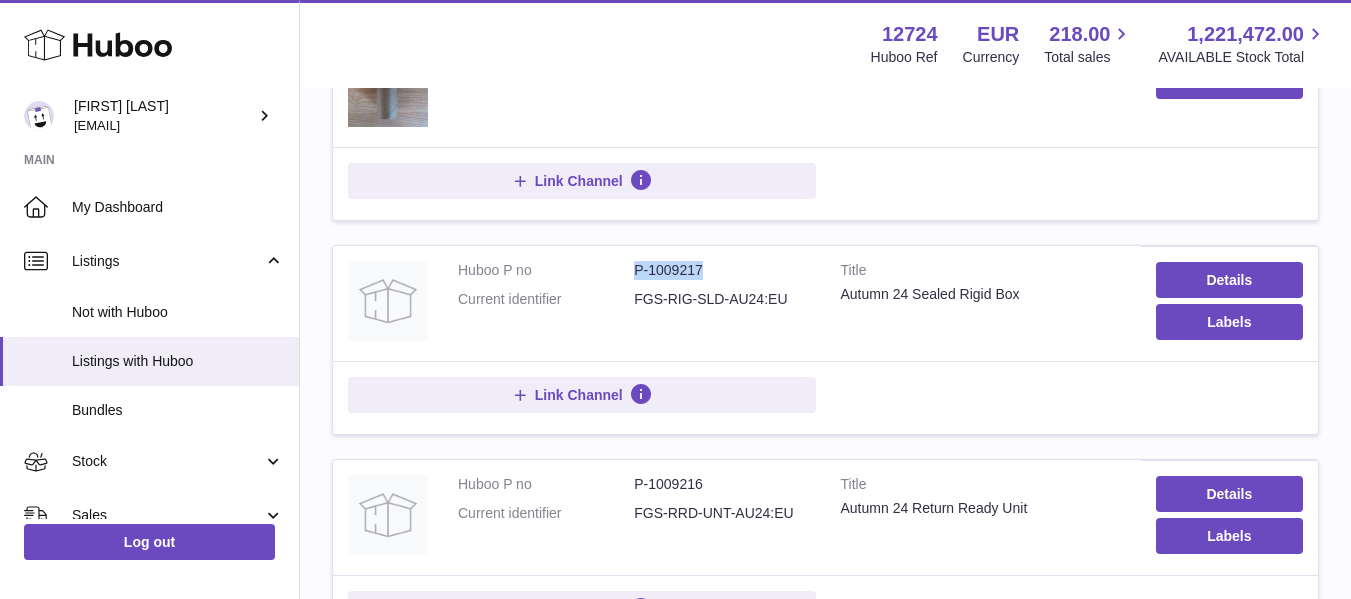 drag, startPoint x: 701, startPoint y: 270, endPoint x: 633, endPoint y: 274, distance: 68.117546 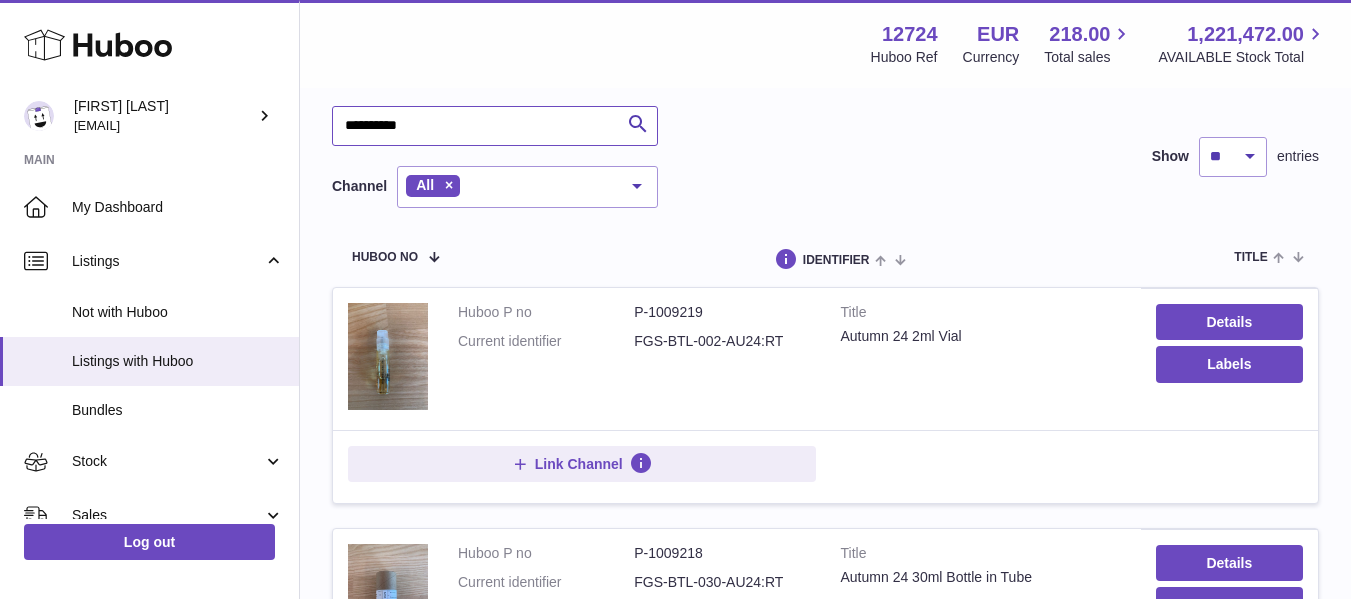 drag, startPoint x: 417, startPoint y: 126, endPoint x: 389, endPoint y: 122, distance: 28.284271 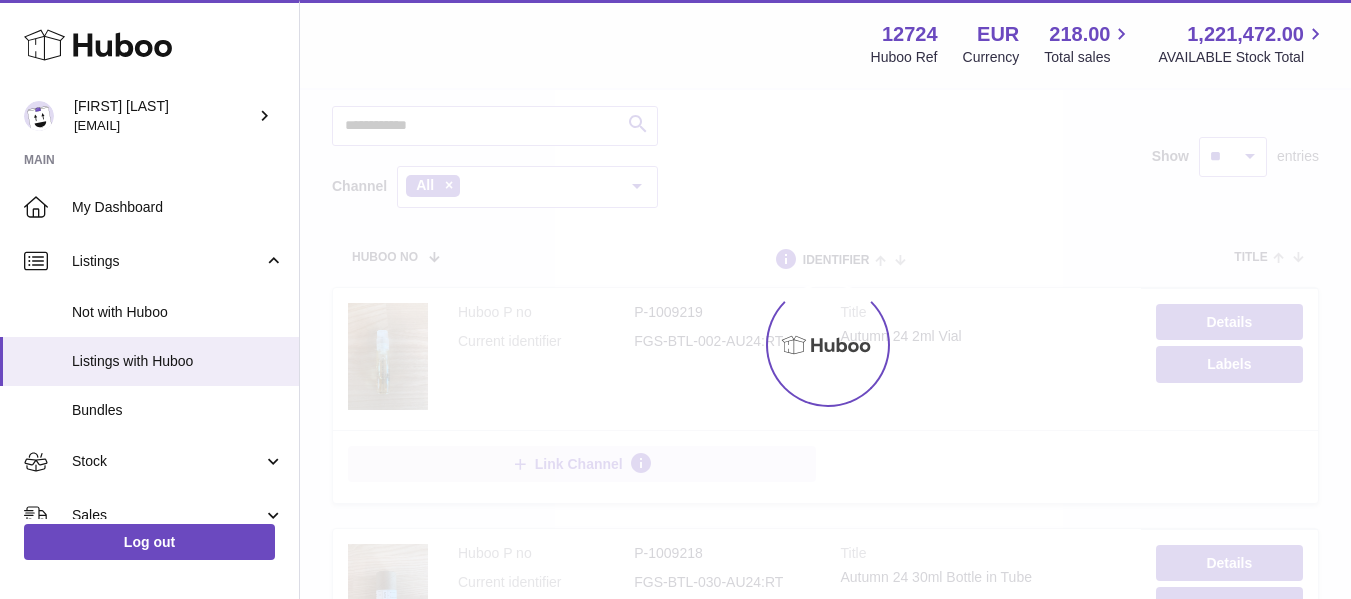 click at bounding box center (825, 344) 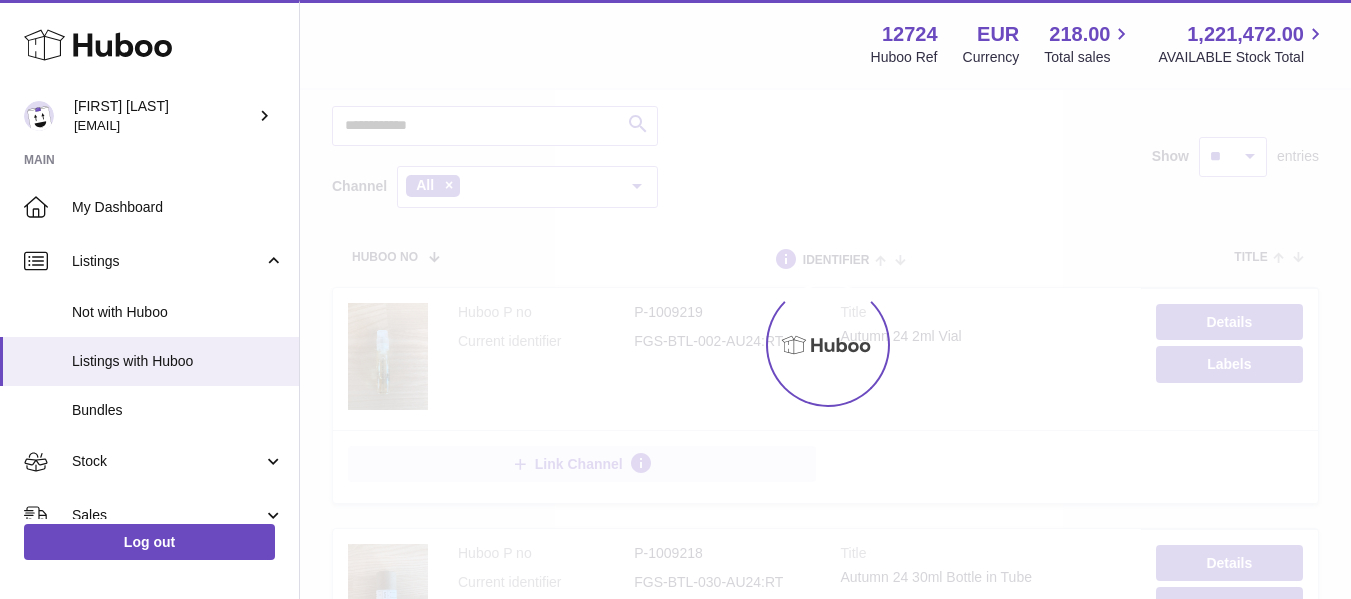 scroll, scrollTop: 0, scrollLeft: 0, axis: both 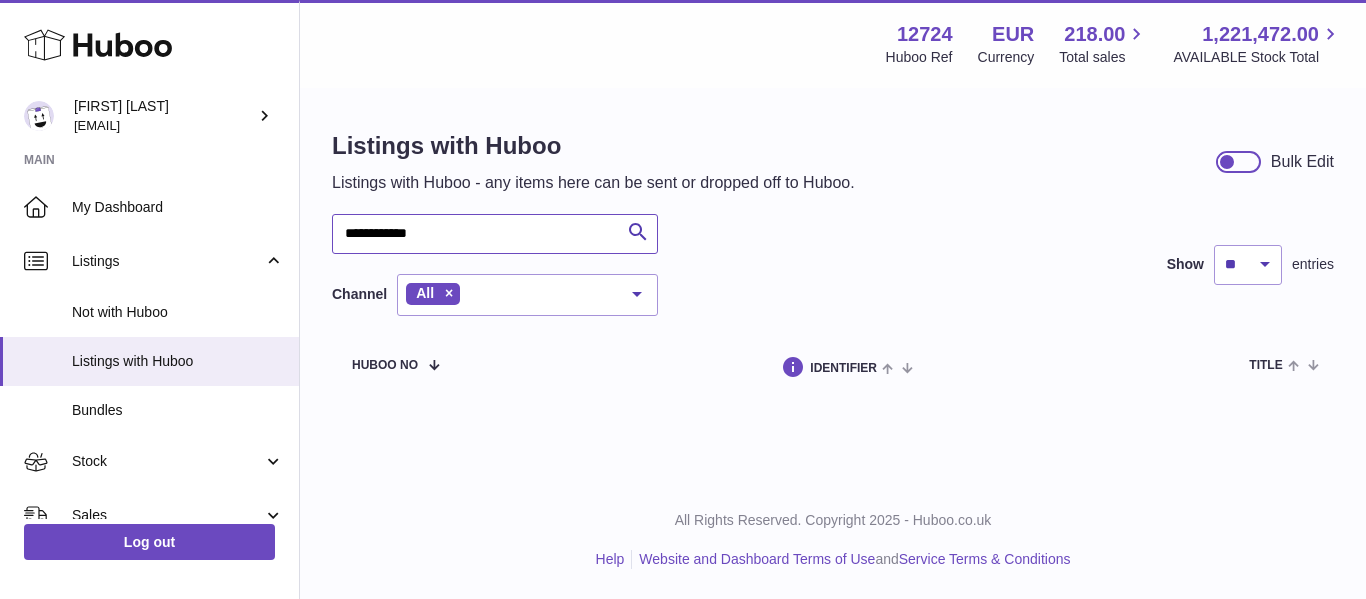 click on "**********" at bounding box center (495, 234) 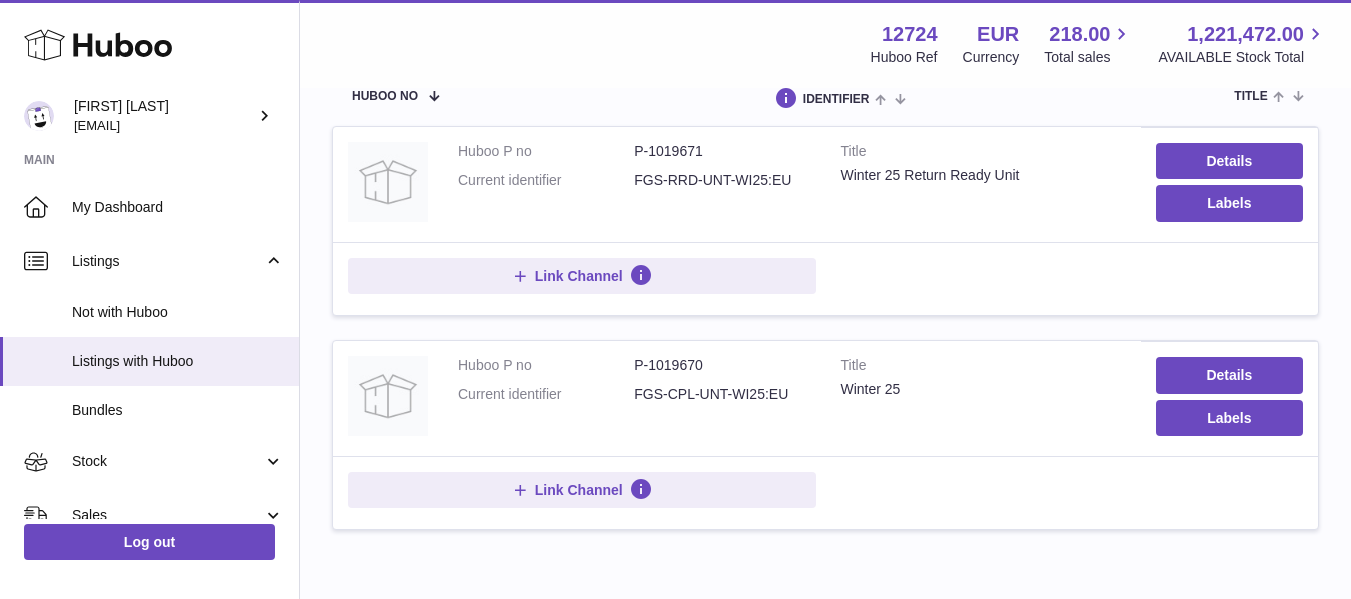 scroll, scrollTop: 272, scrollLeft: 0, axis: vertical 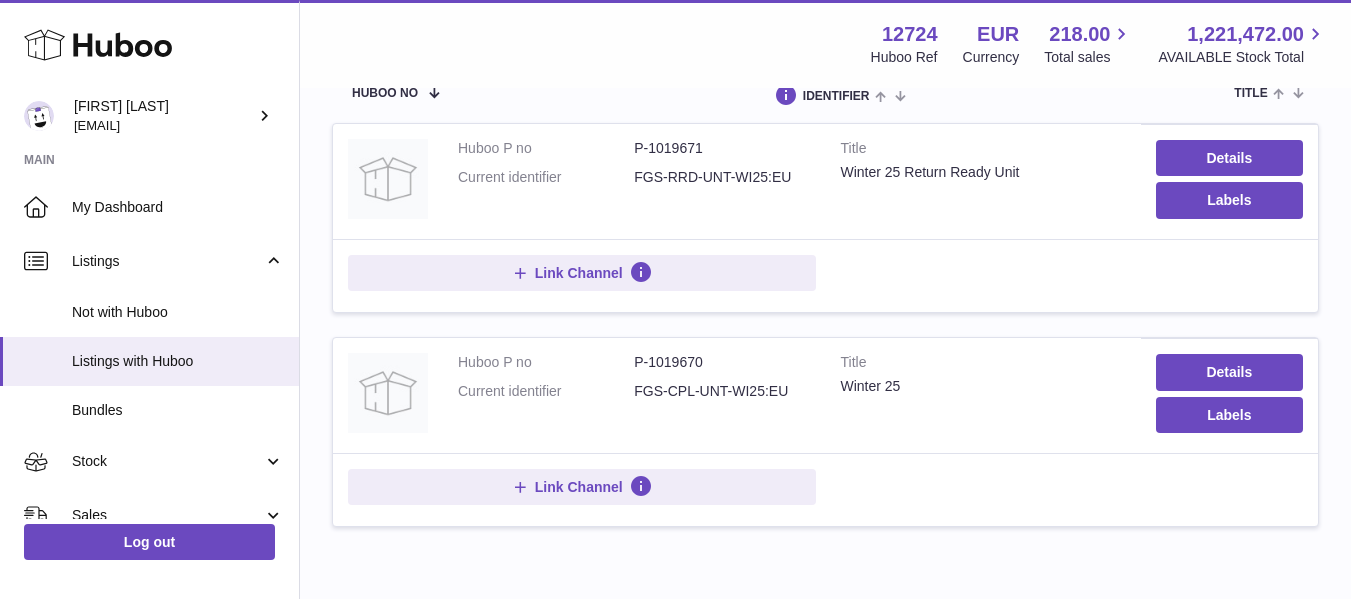 drag, startPoint x: 702, startPoint y: 360, endPoint x: 694, endPoint y: 369, distance: 12.0415945 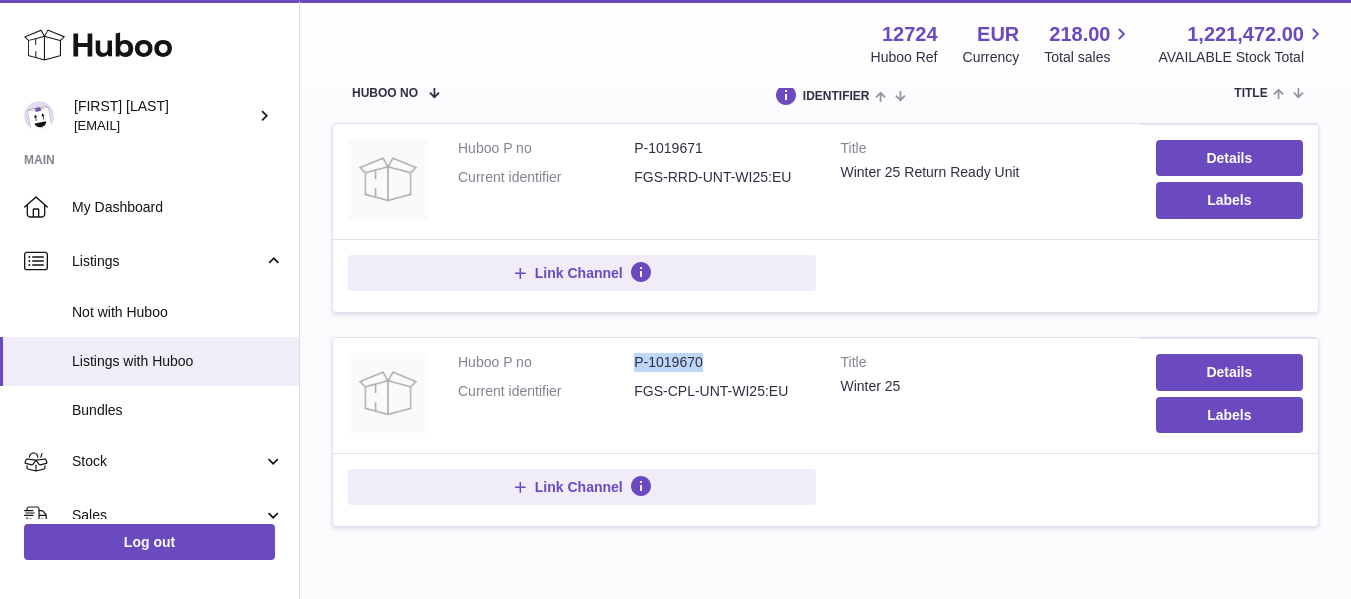 drag, startPoint x: 705, startPoint y: 362, endPoint x: 628, endPoint y: 367, distance: 77.16217 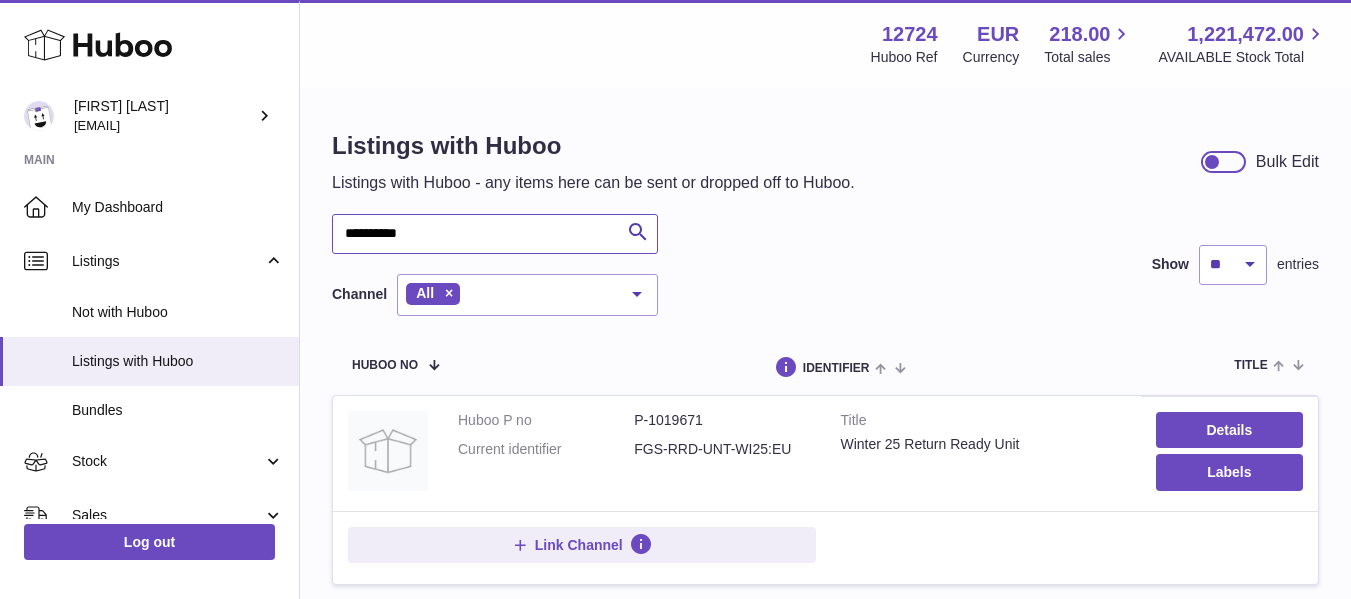 click on "*********" at bounding box center (495, 234) 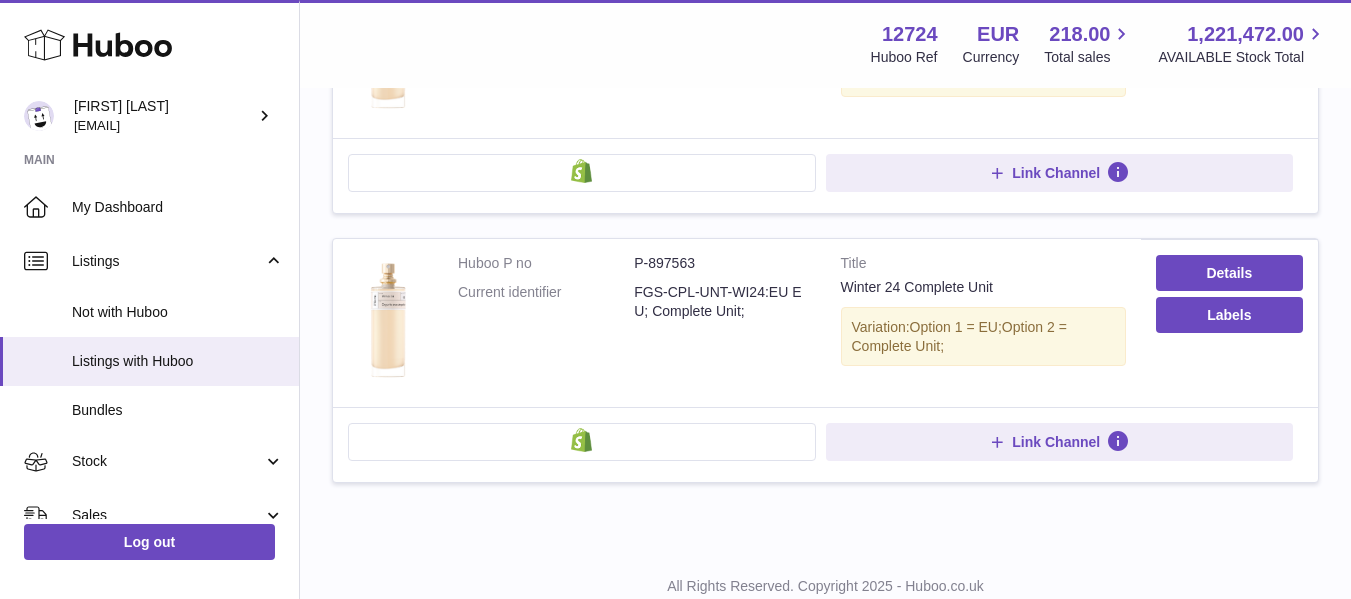 scroll, scrollTop: 1888, scrollLeft: 0, axis: vertical 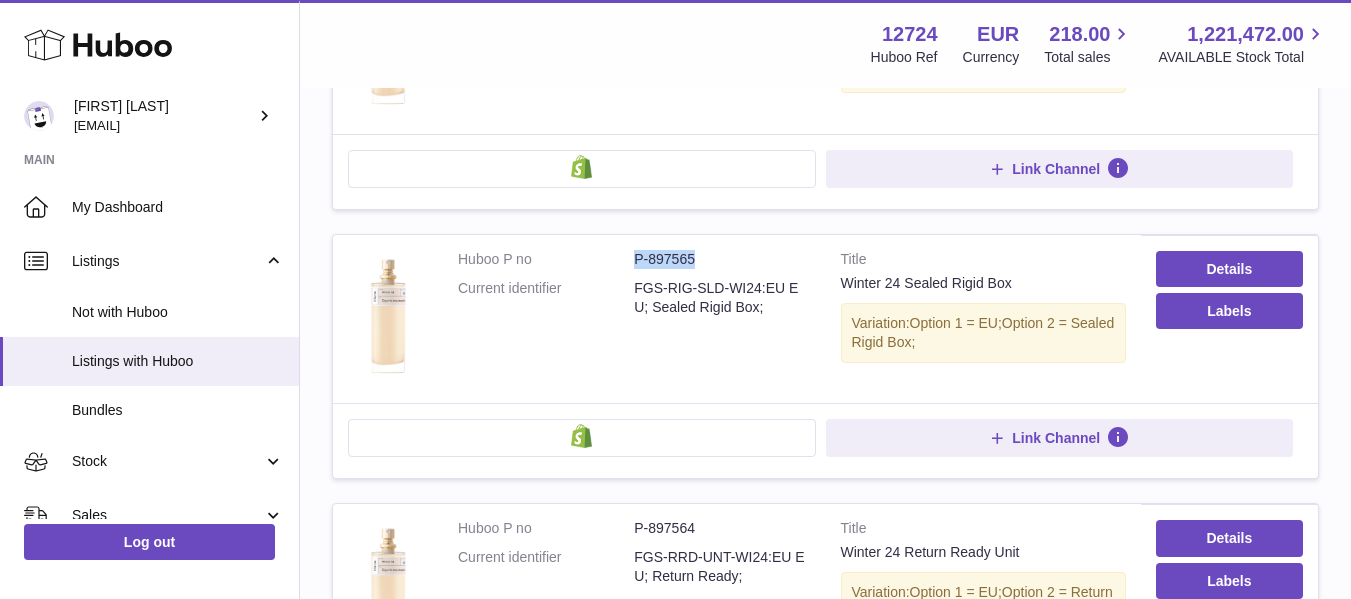 drag, startPoint x: 702, startPoint y: 256, endPoint x: 634, endPoint y: 260, distance: 68.117546 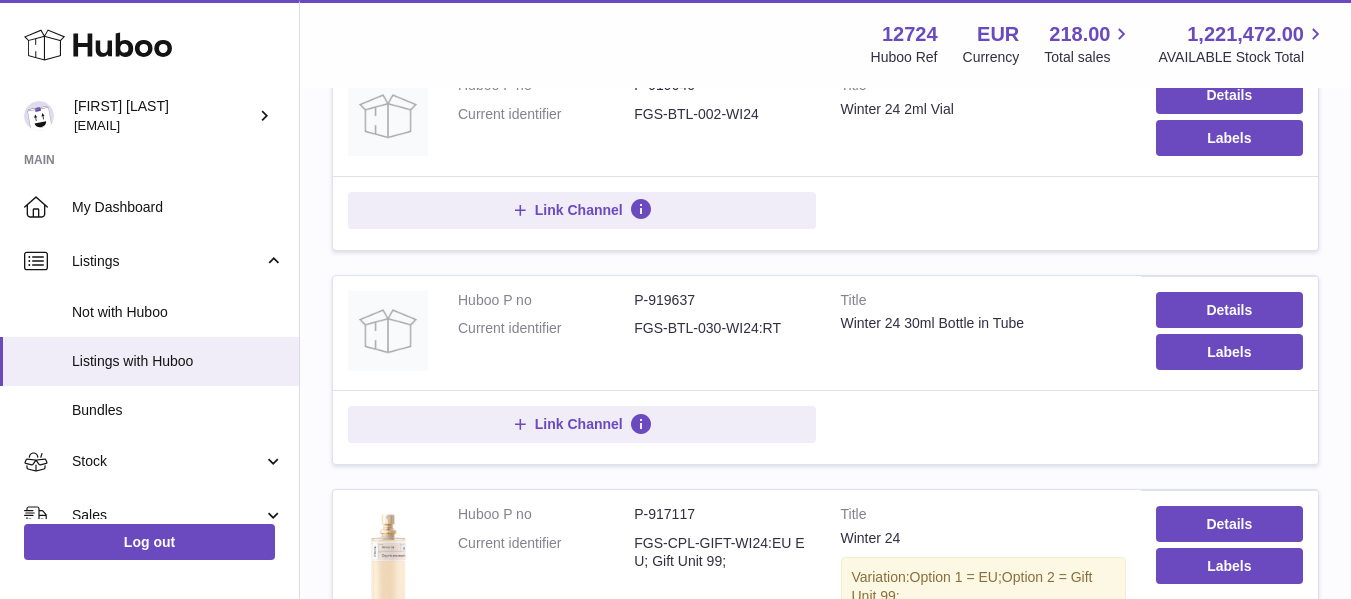 scroll, scrollTop: 239, scrollLeft: 0, axis: vertical 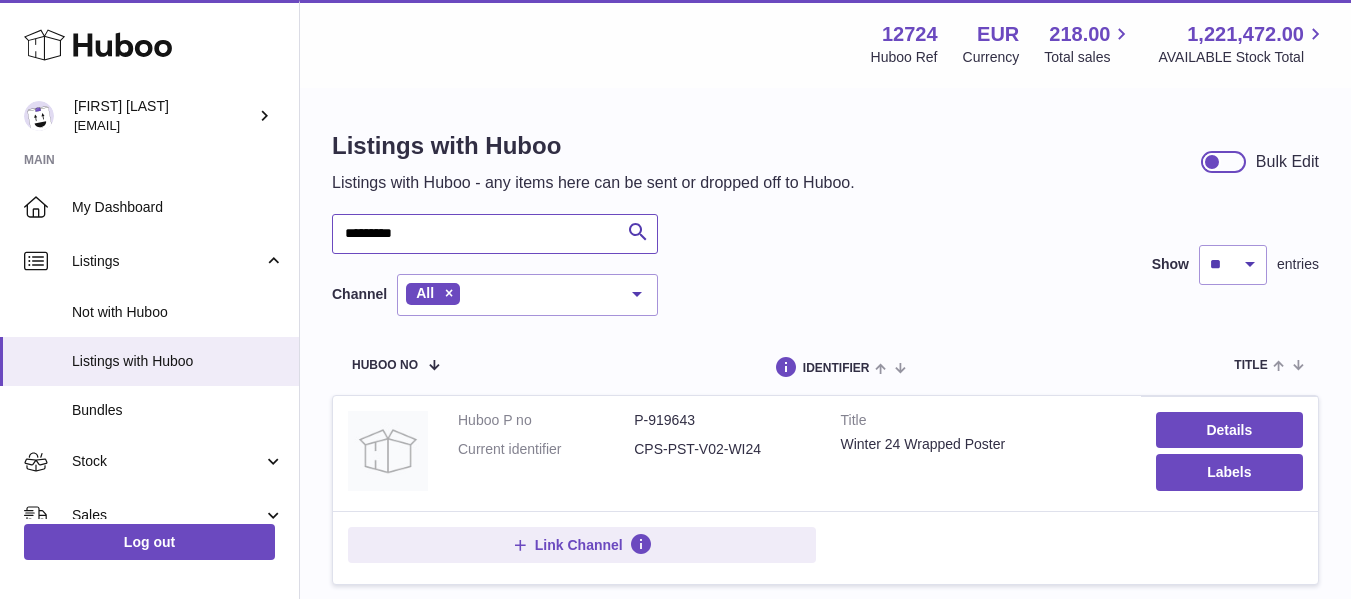 drag, startPoint x: 389, startPoint y: 232, endPoint x: 349, endPoint y: 228, distance: 40.1995 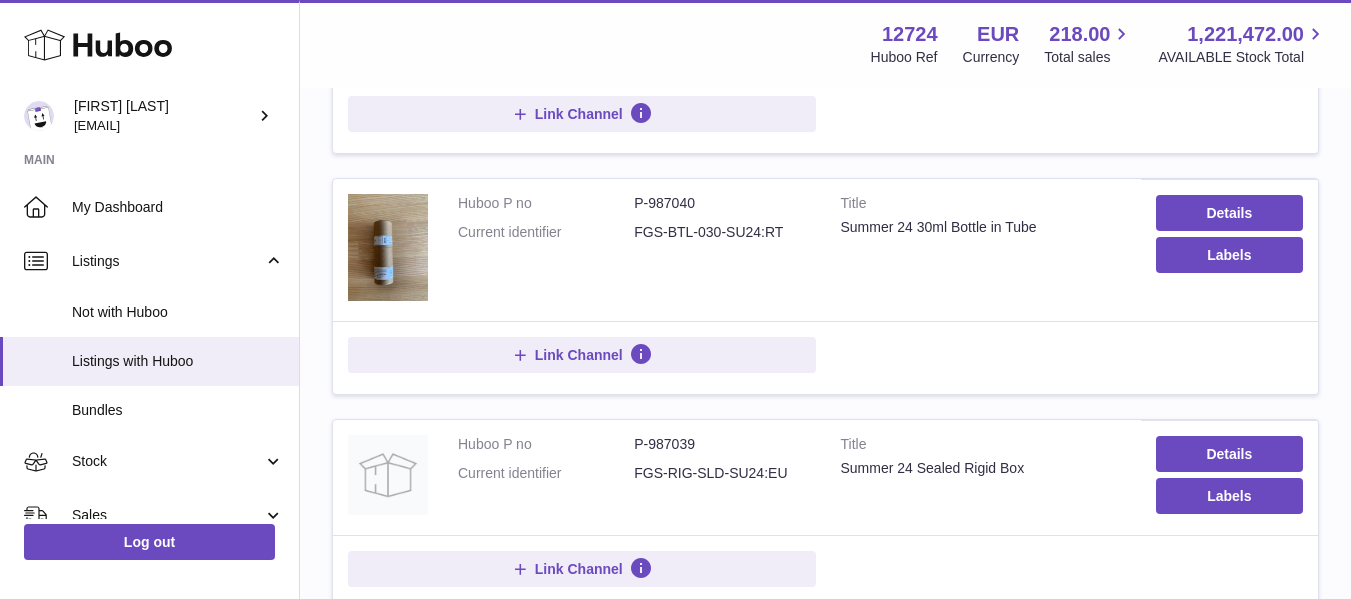 scroll, scrollTop: 462, scrollLeft: 0, axis: vertical 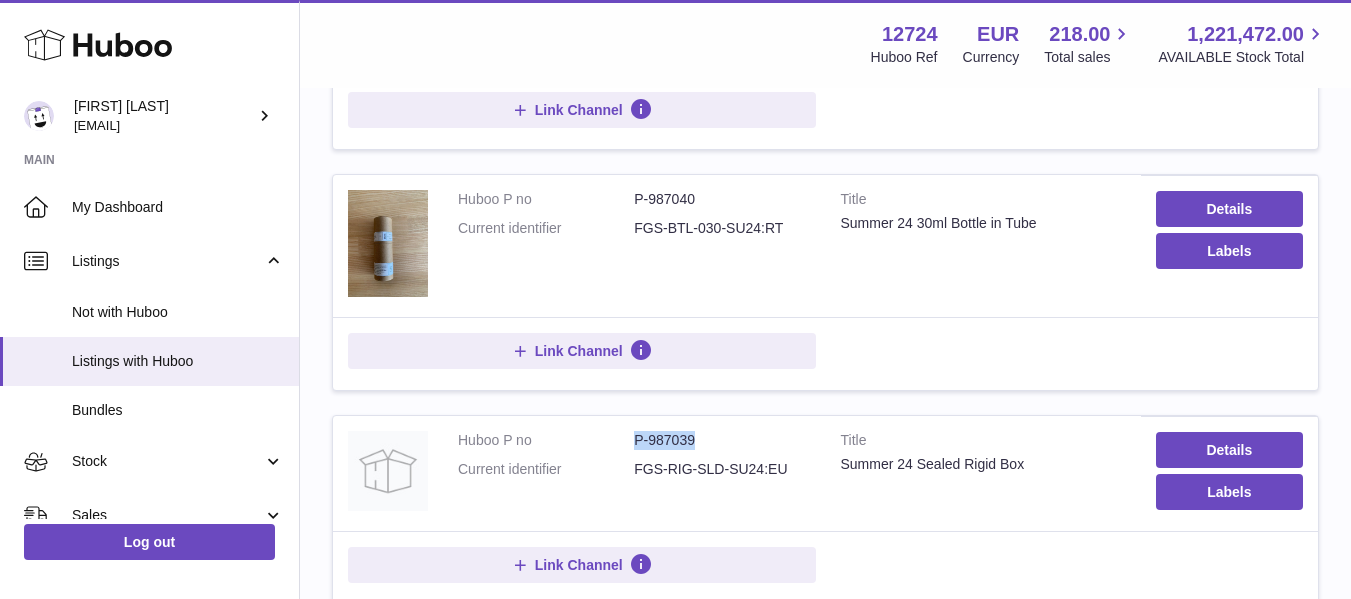 drag, startPoint x: 699, startPoint y: 435, endPoint x: 636, endPoint y: 434, distance: 63.007935 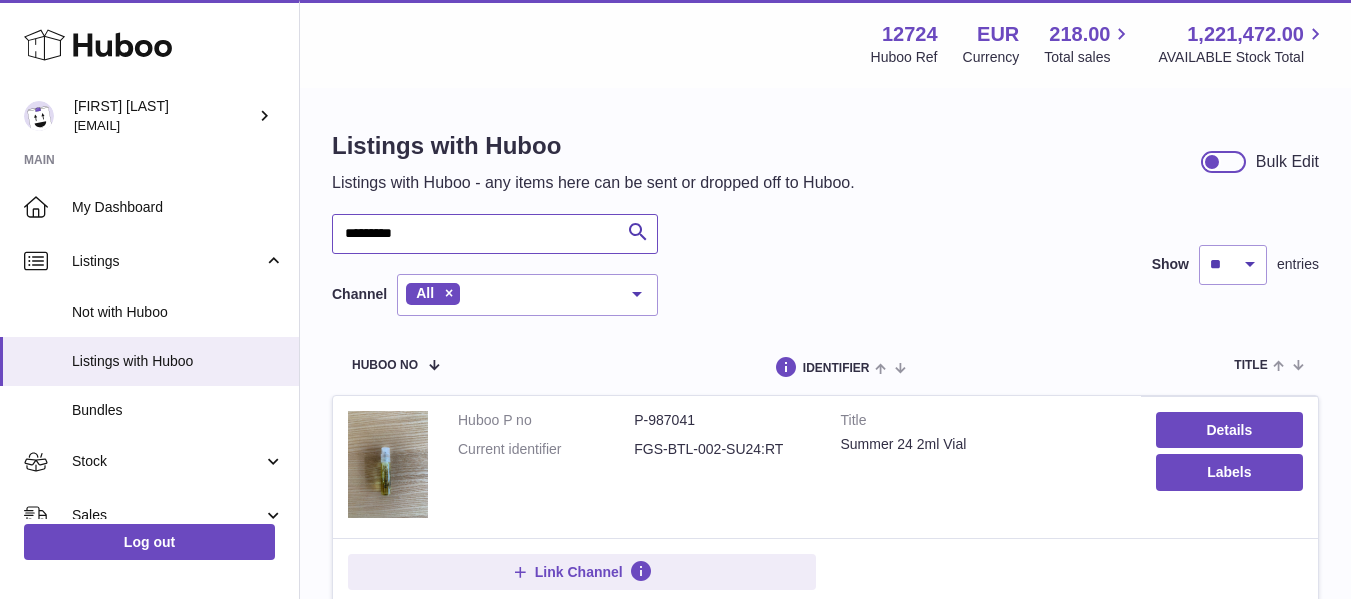 click on "*********" at bounding box center [495, 234] 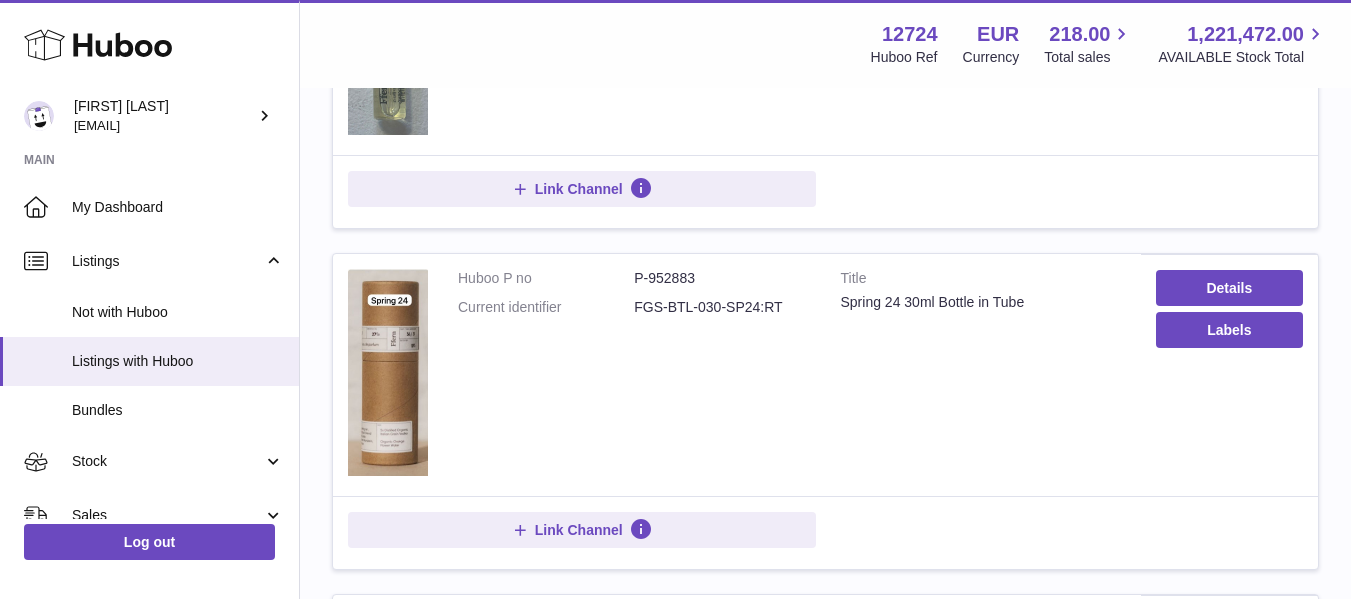 scroll, scrollTop: 470, scrollLeft: 0, axis: vertical 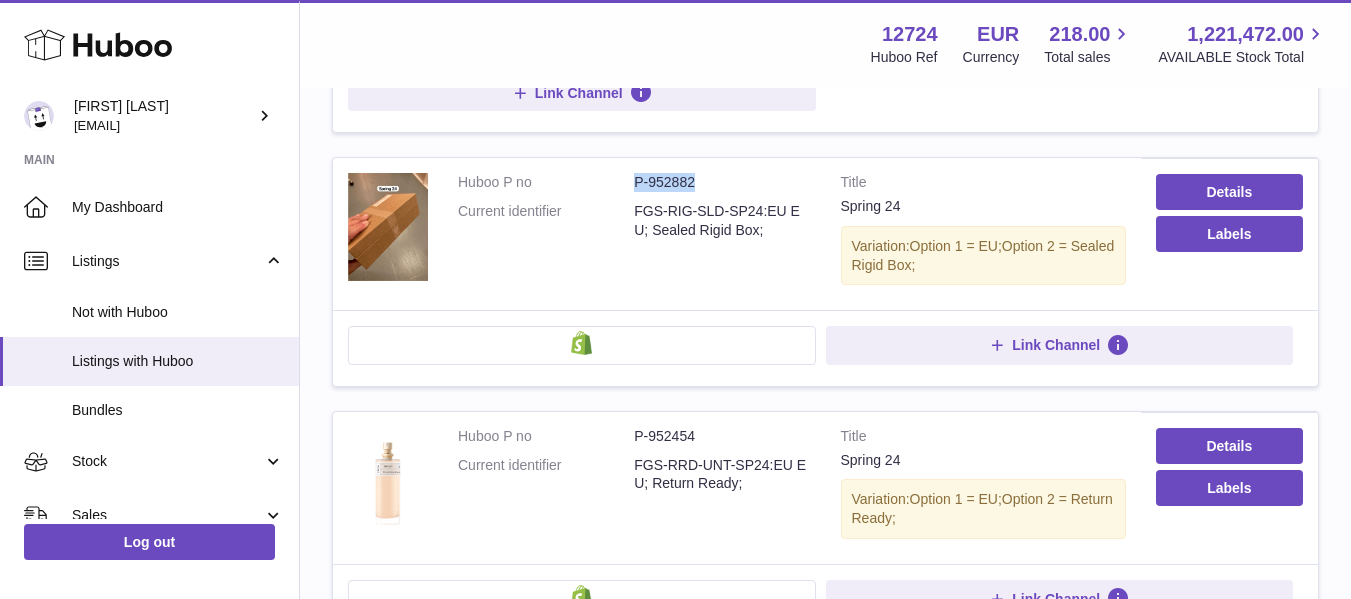 drag, startPoint x: 700, startPoint y: 179, endPoint x: 638, endPoint y: 180, distance: 62.008064 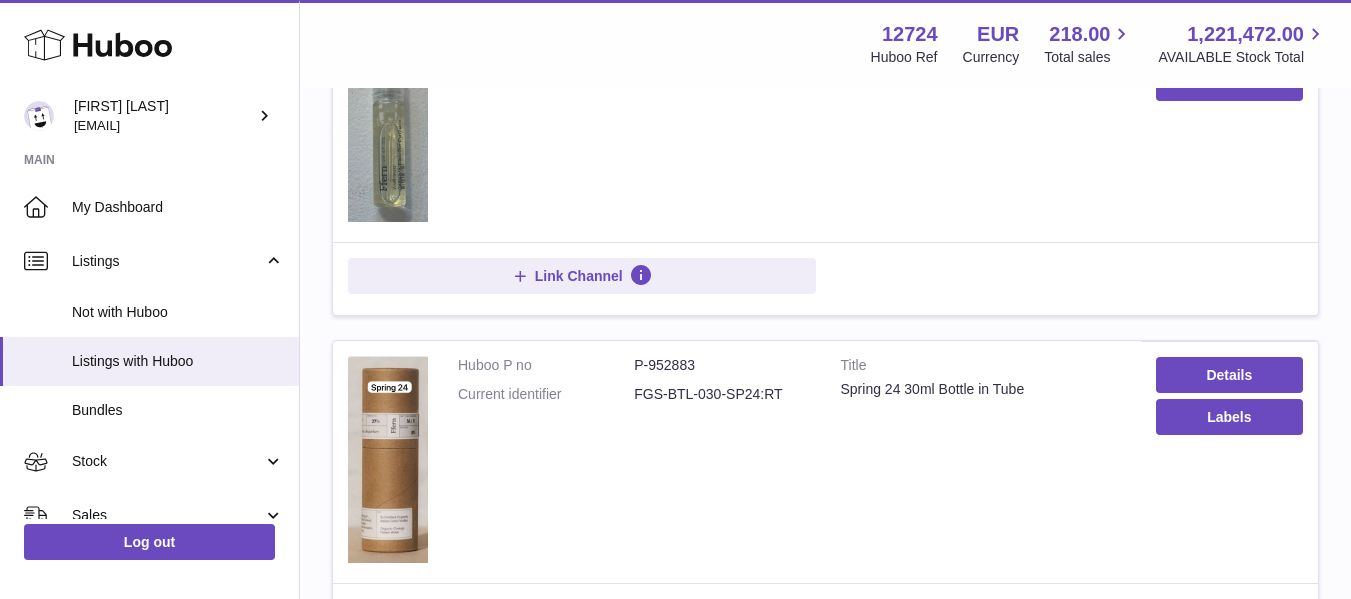 scroll, scrollTop: 0, scrollLeft: 0, axis: both 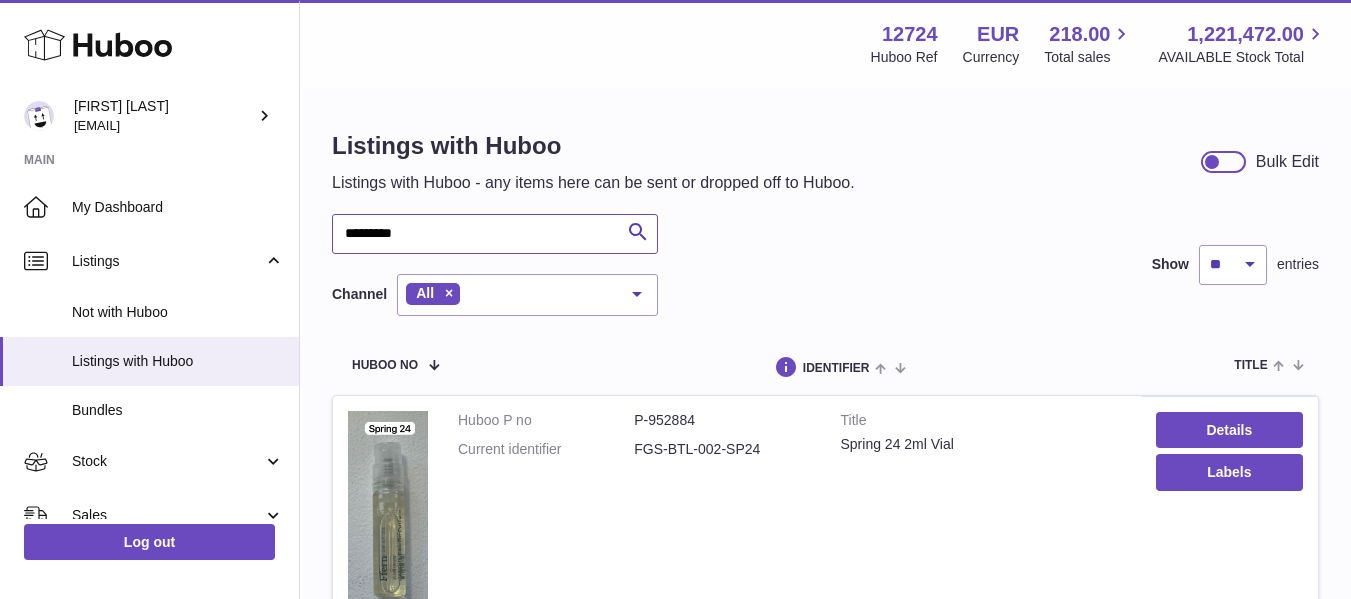 click on "*********" at bounding box center [495, 234] 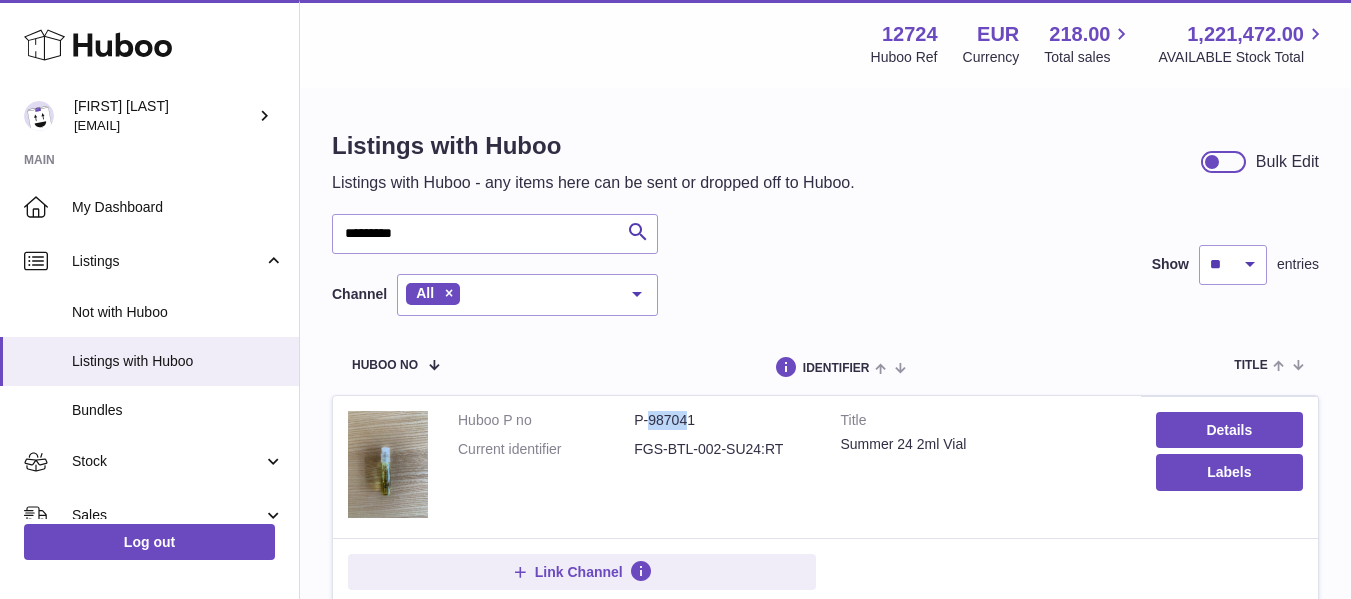drag, startPoint x: 695, startPoint y: 422, endPoint x: 656, endPoint y: 422, distance: 39 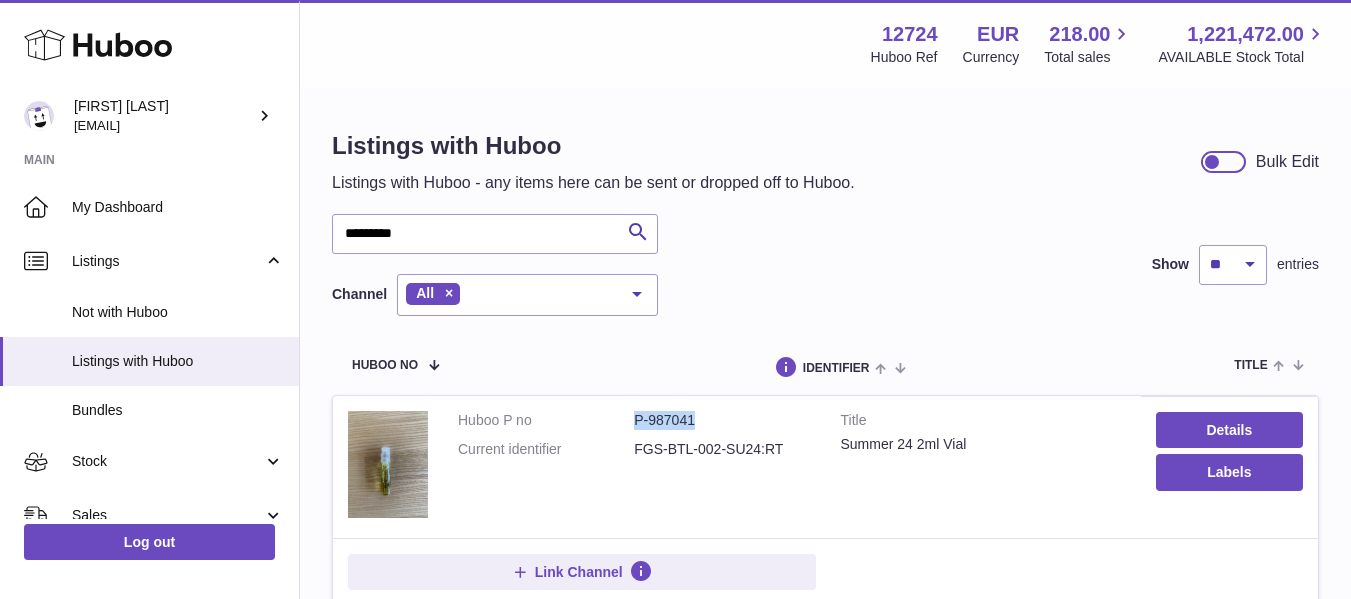 drag, startPoint x: 710, startPoint y: 419, endPoint x: 632, endPoint y: 420, distance: 78.00641 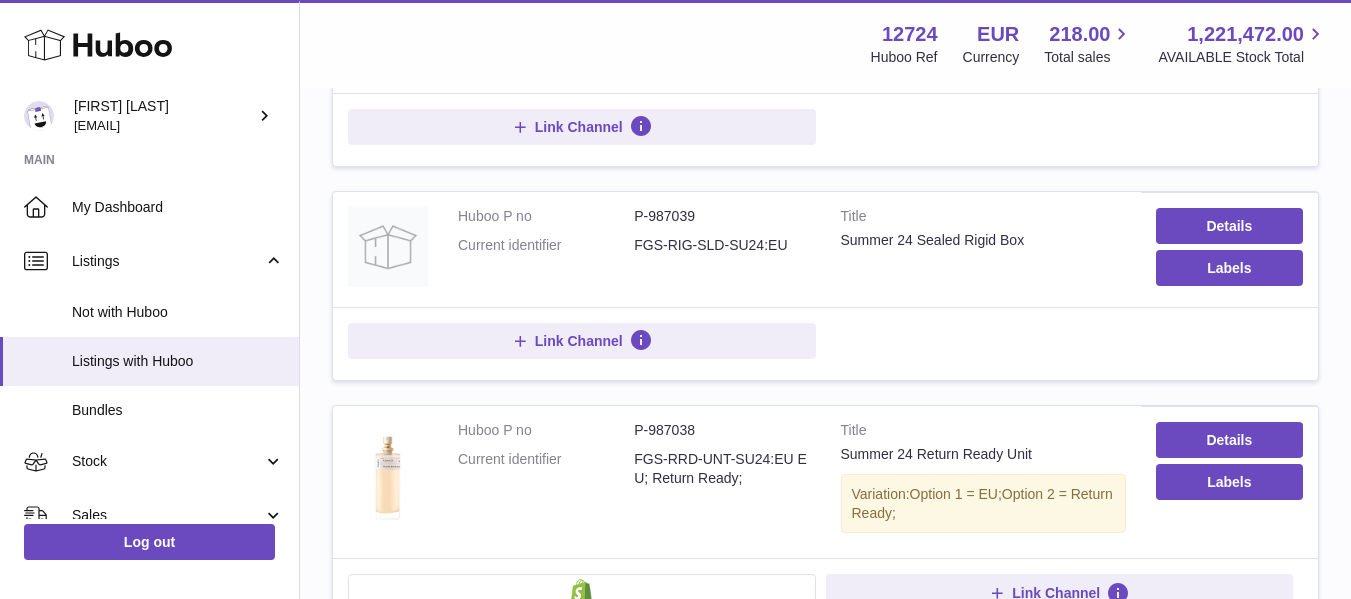 scroll, scrollTop: 695, scrollLeft: 0, axis: vertical 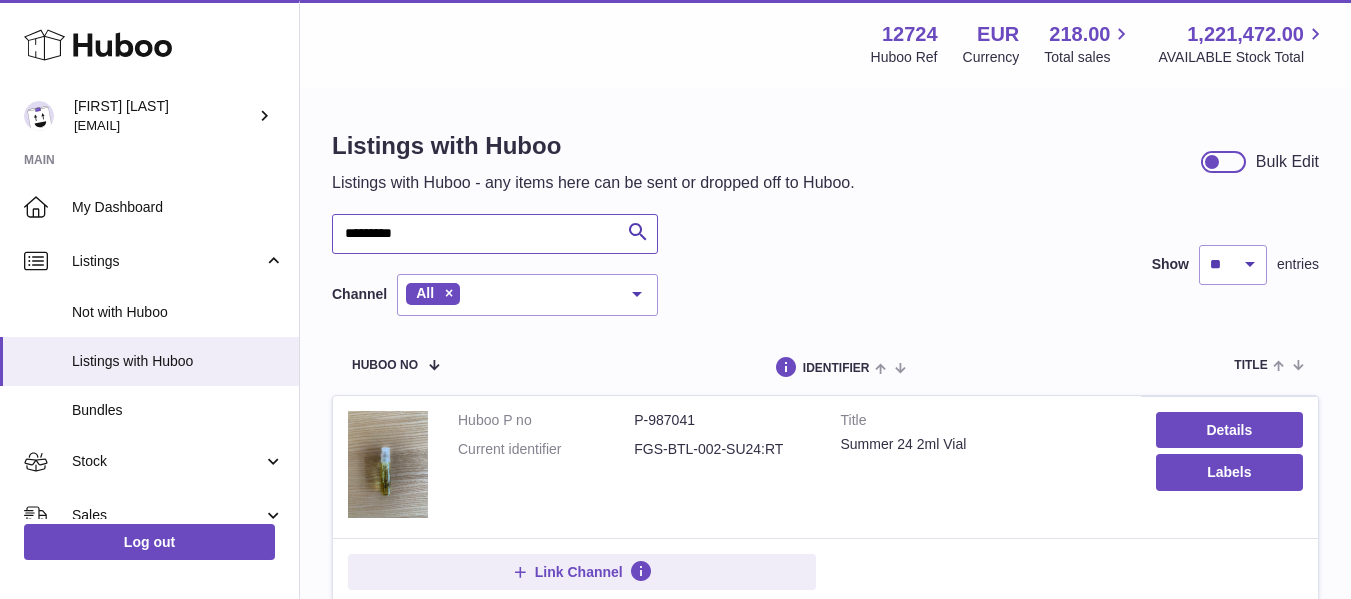 click on "*********" at bounding box center [495, 234] 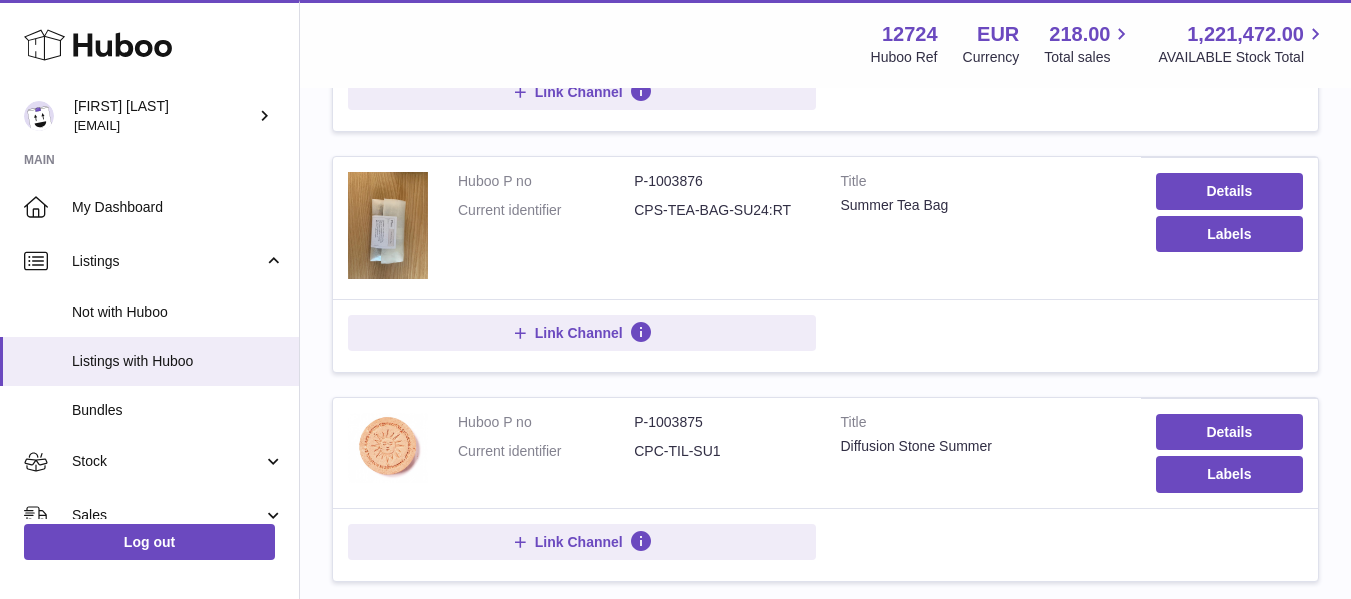 scroll, scrollTop: 672, scrollLeft: 0, axis: vertical 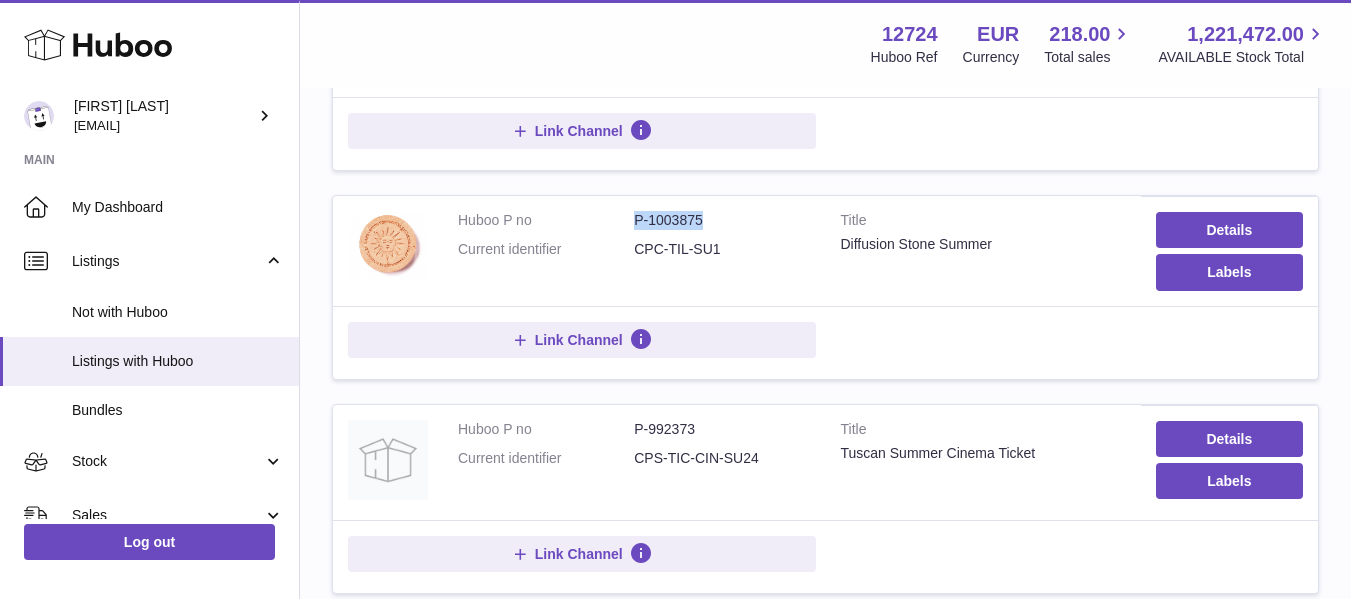 drag, startPoint x: 705, startPoint y: 219, endPoint x: 637, endPoint y: 217, distance: 68.0294 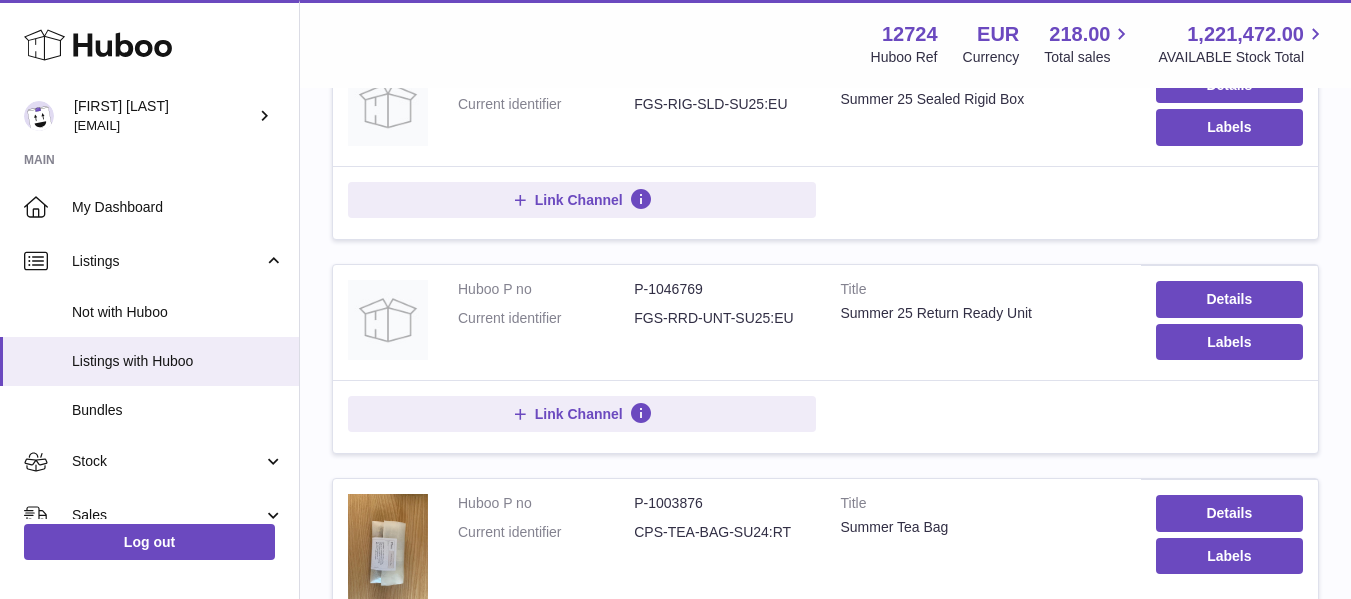 scroll, scrollTop: 44, scrollLeft: 0, axis: vertical 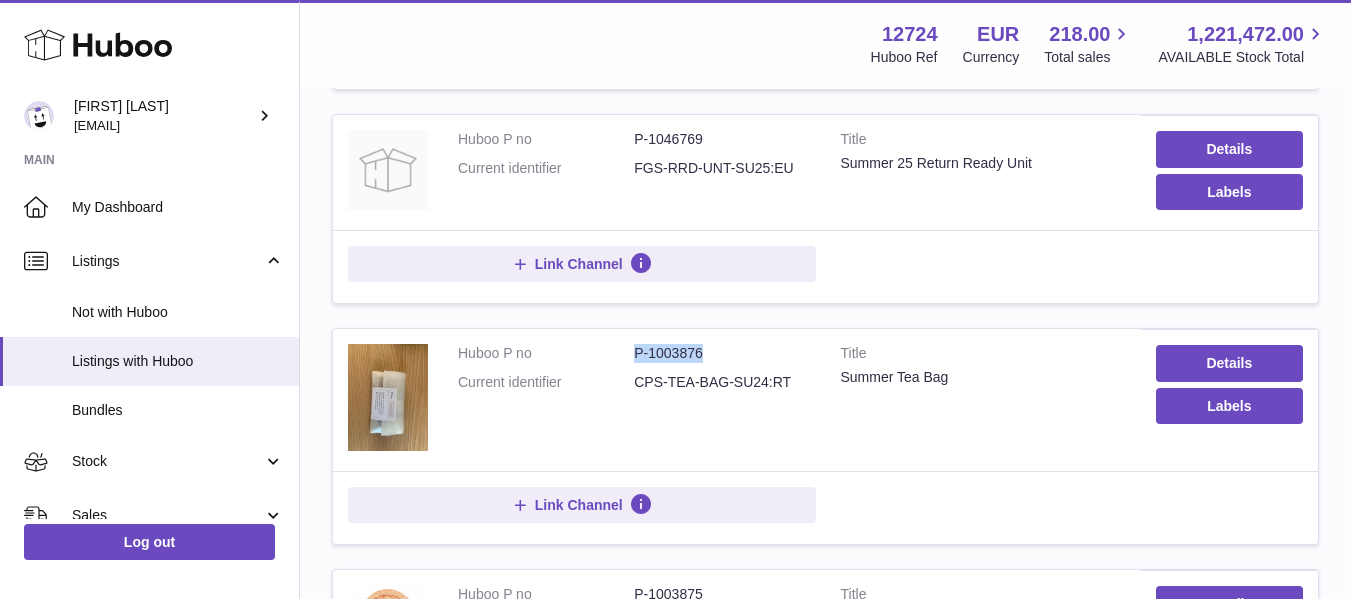 drag, startPoint x: 712, startPoint y: 352, endPoint x: 632, endPoint y: 355, distance: 80.05623 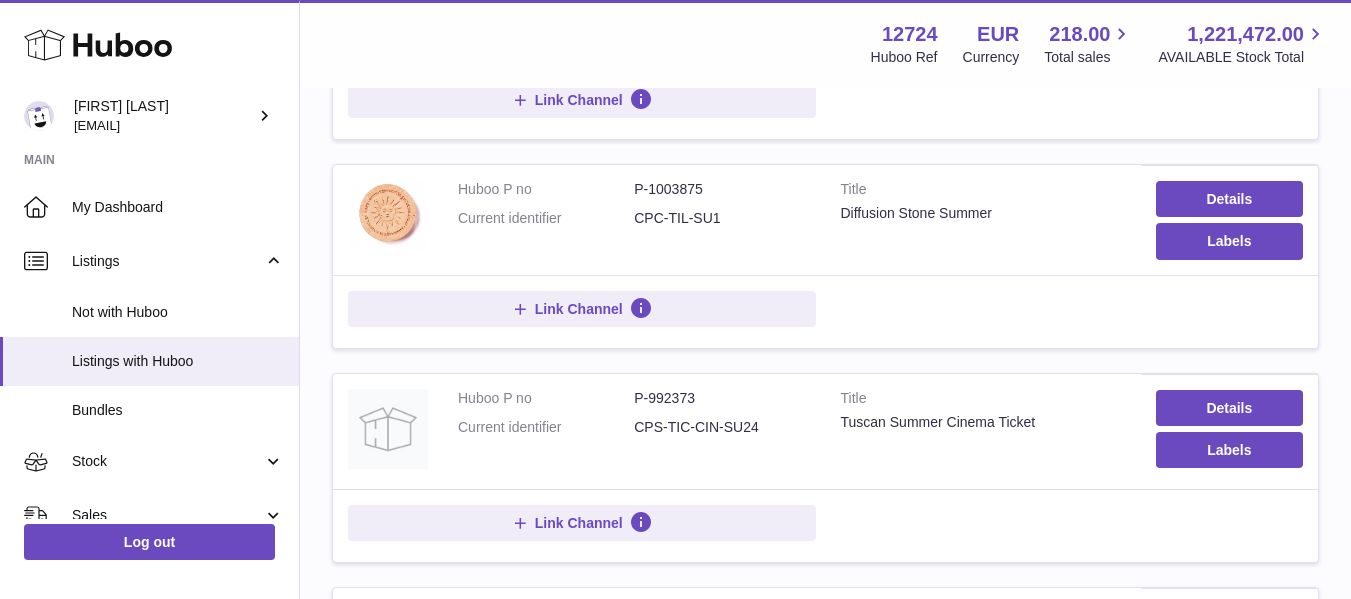 scroll, scrollTop: 910, scrollLeft: 0, axis: vertical 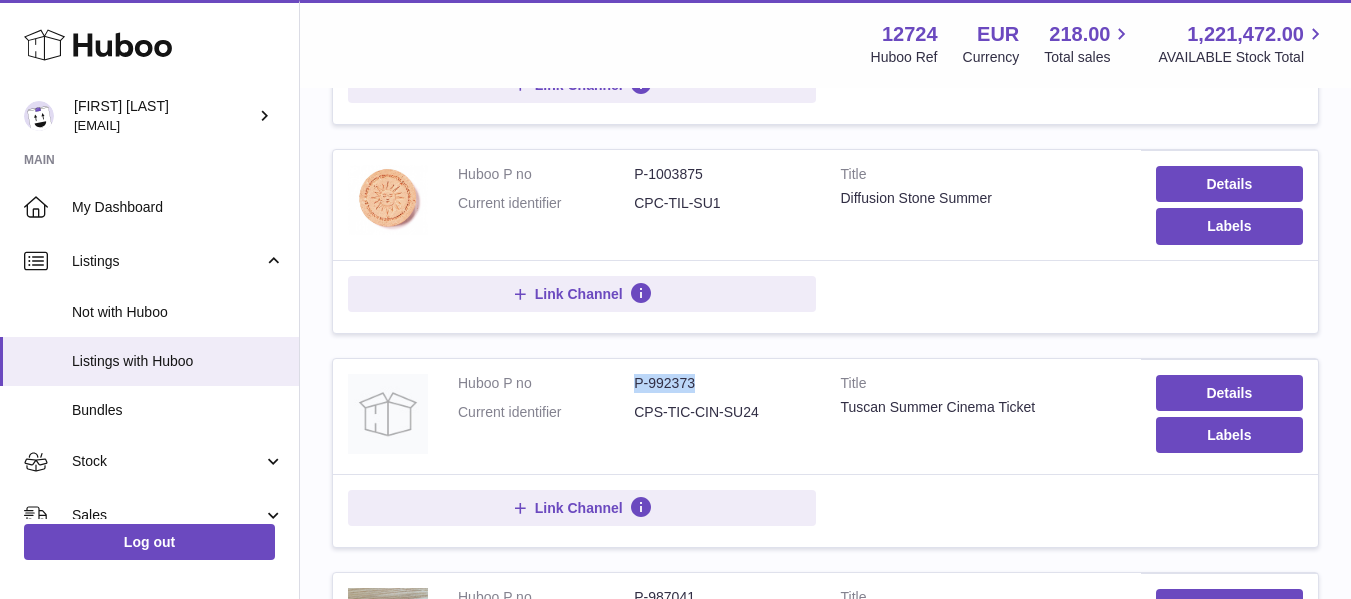 drag, startPoint x: 632, startPoint y: 386, endPoint x: 697, endPoint y: 388, distance: 65.03076 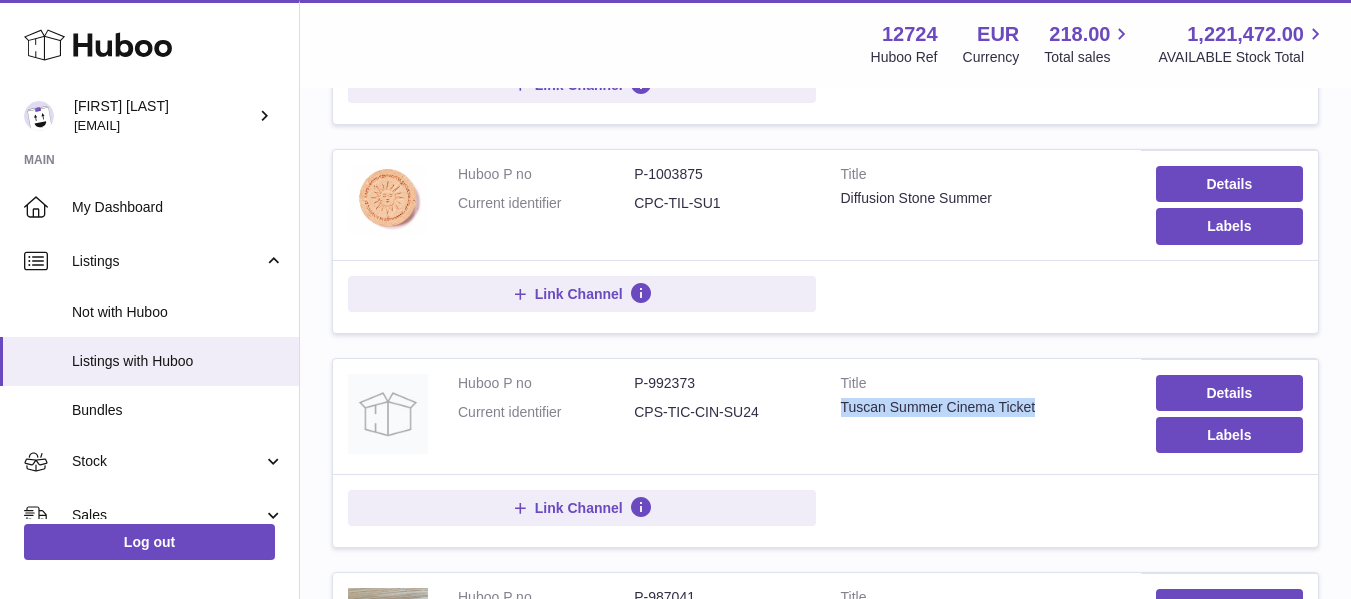drag, startPoint x: 842, startPoint y: 405, endPoint x: 1080, endPoint y: 409, distance: 238.03362 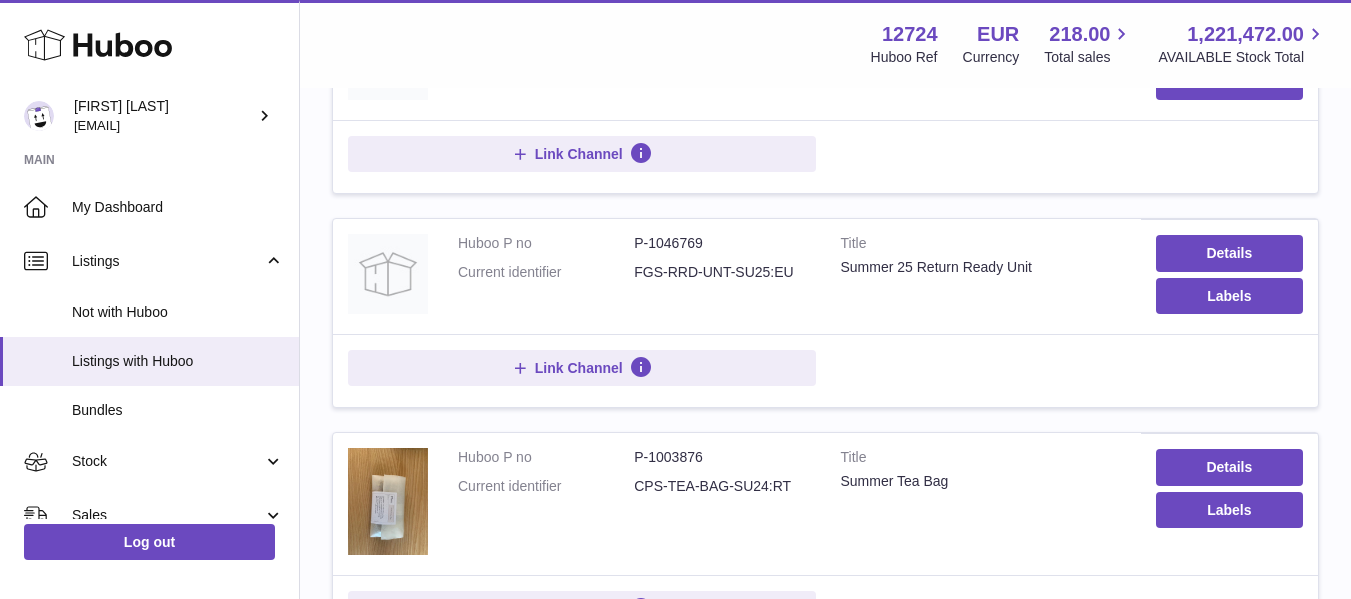 scroll, scrollTop: 0, scrollLeft: 0, axis: both 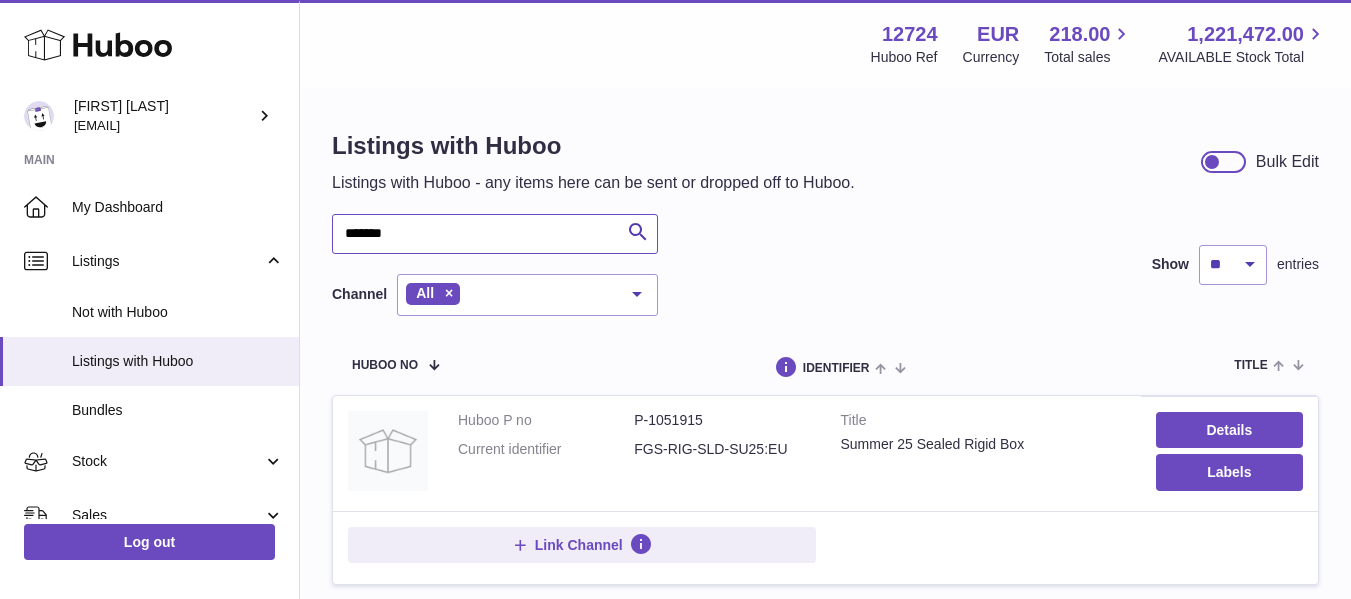 click on "******" at bounding box center [495, 234] 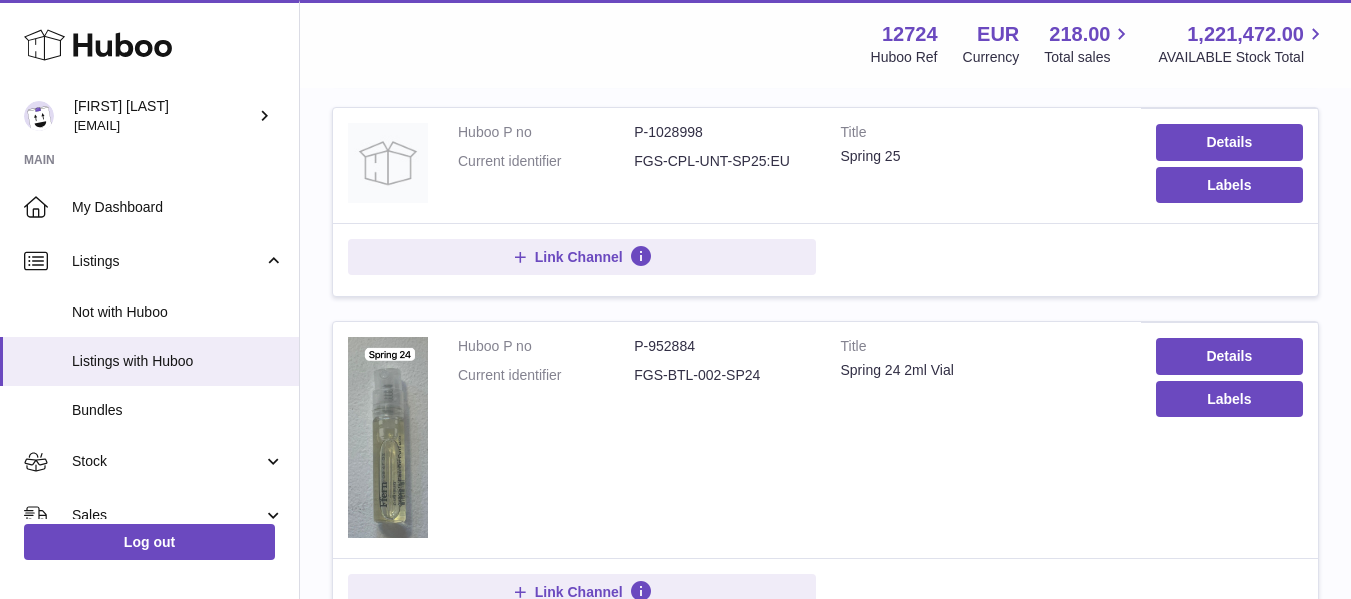 scroll, scrollTop: 532, scrollLeft: 0, axis: vertical 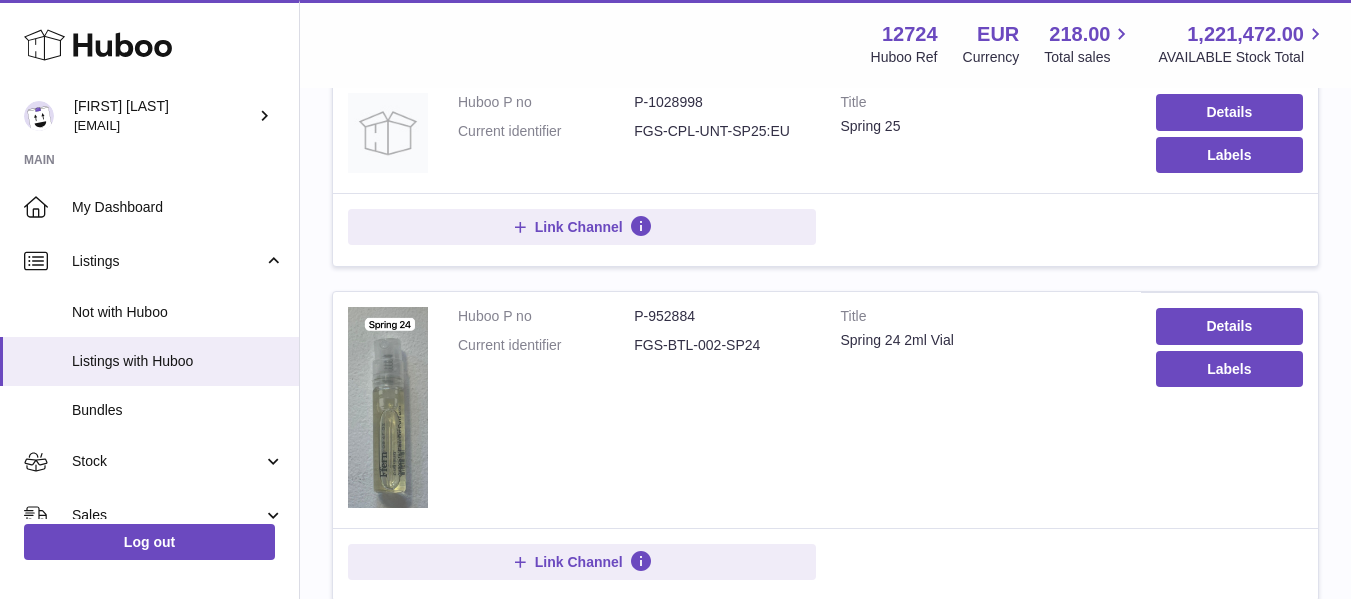 type on "******" 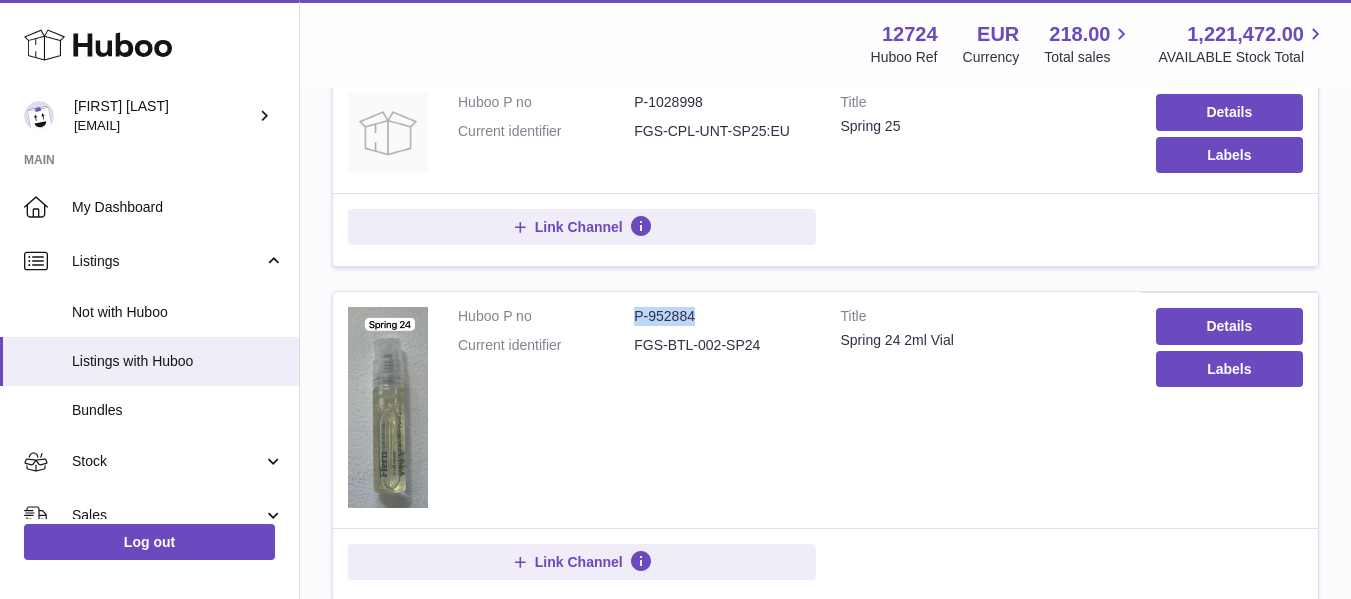 drag, startPoint x: 635, startPoint y: 311, endPoint x: 716, endPoint y: 327, distance: 82.565125 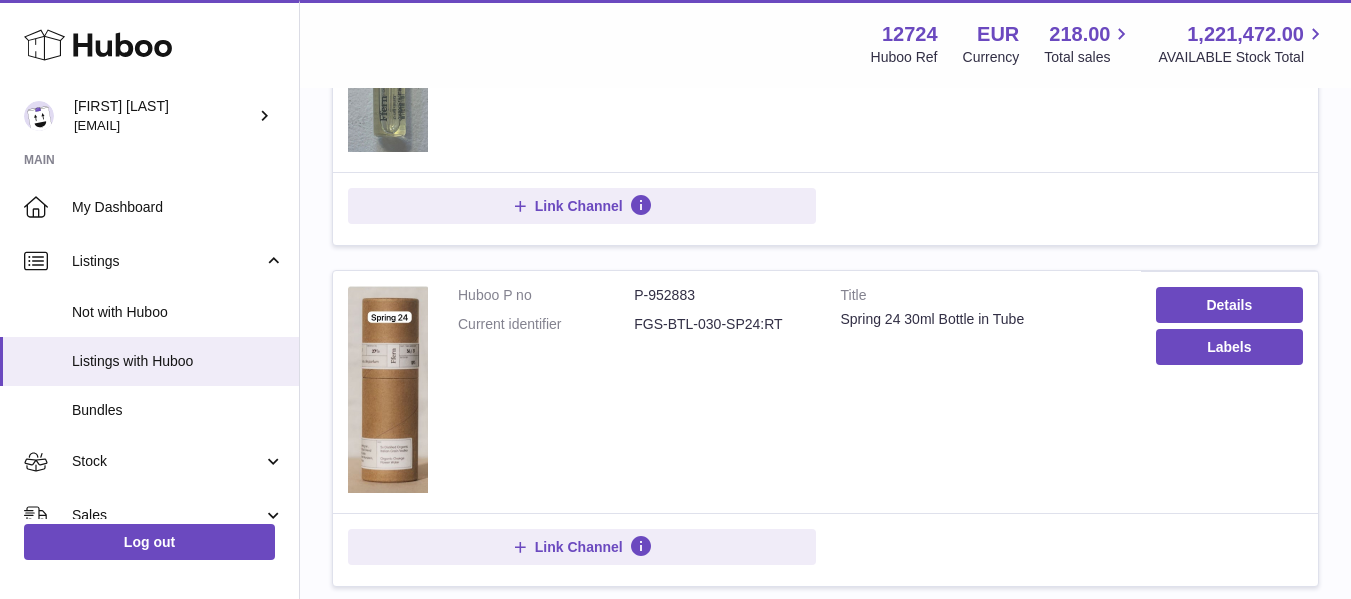 scroll, scrollTop: 918, scrollLeft: 0, axis: vertical 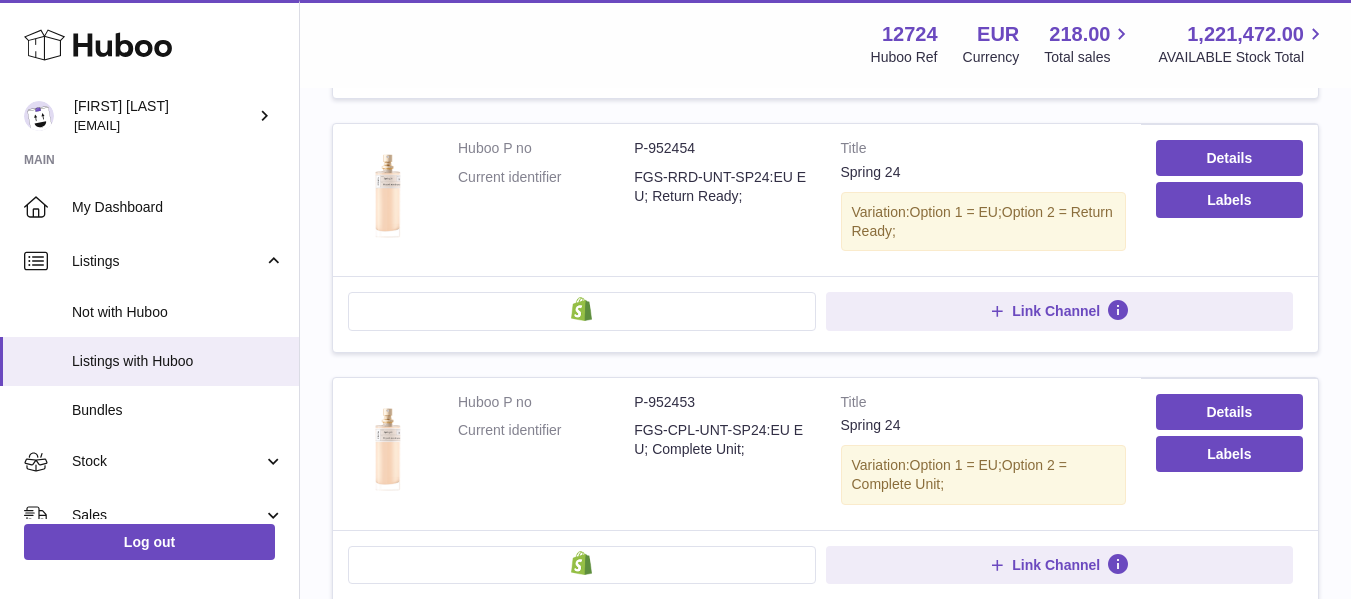 drag, startPoint x: 1359, startPoint y: 430, endPoint x: 1328, endPoint y: 558, distance: 131.70042 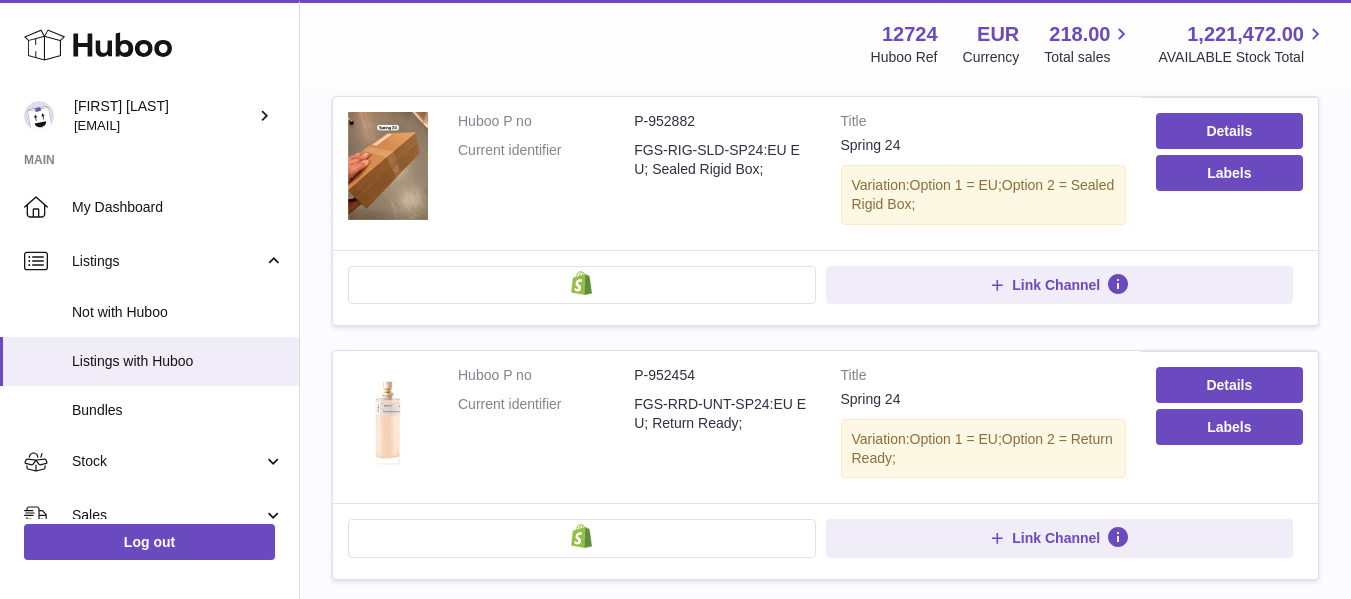scroll, scrollTop: 1171, scrollLeft: 0, axis: vertical 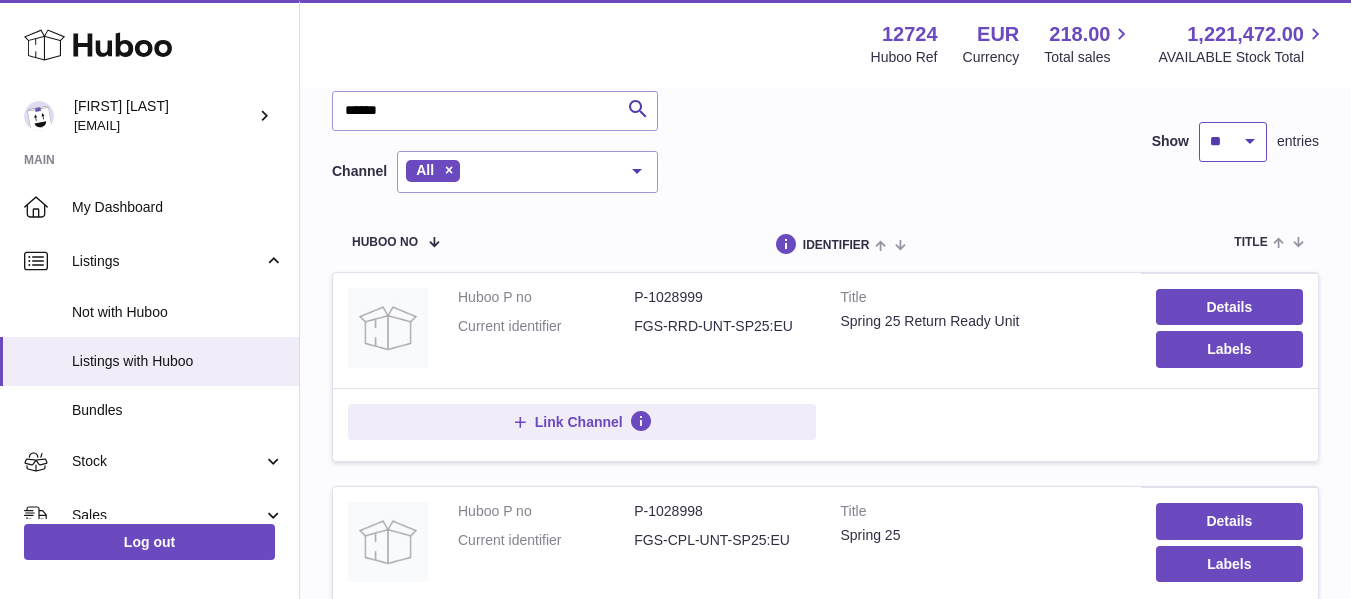 click on "** ** ** ***" at bounding box center [1233, 142] 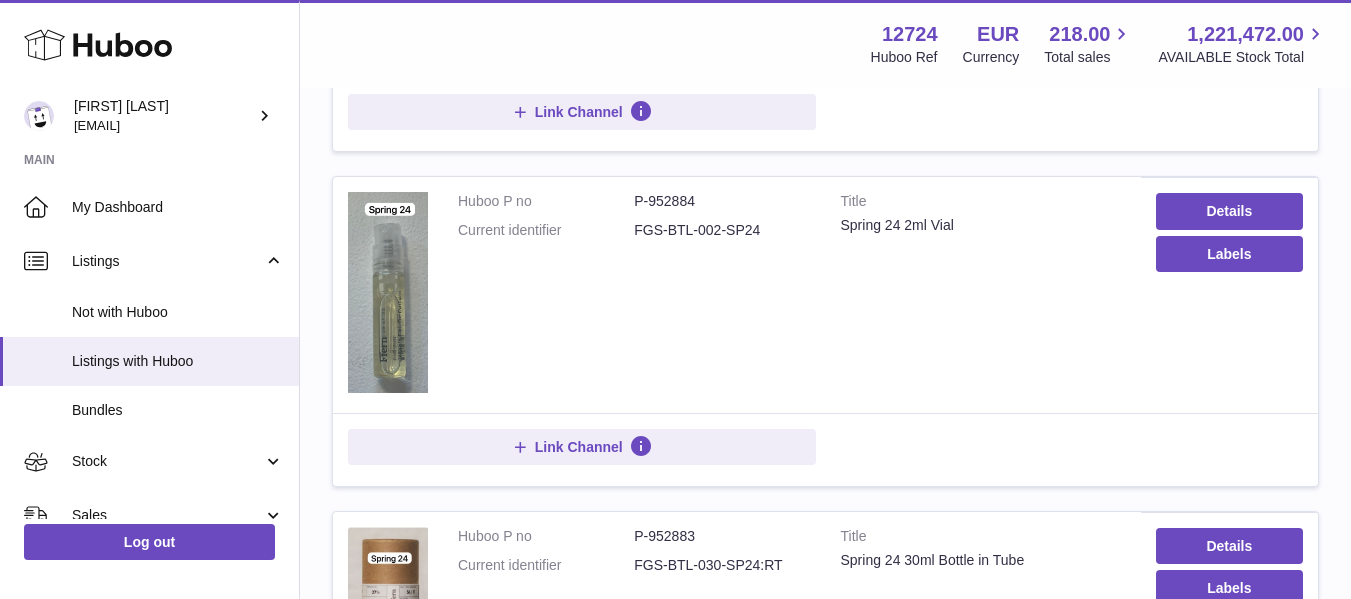 scroll, scrollTop: 995, scrollLeft: 0, axis: vertical 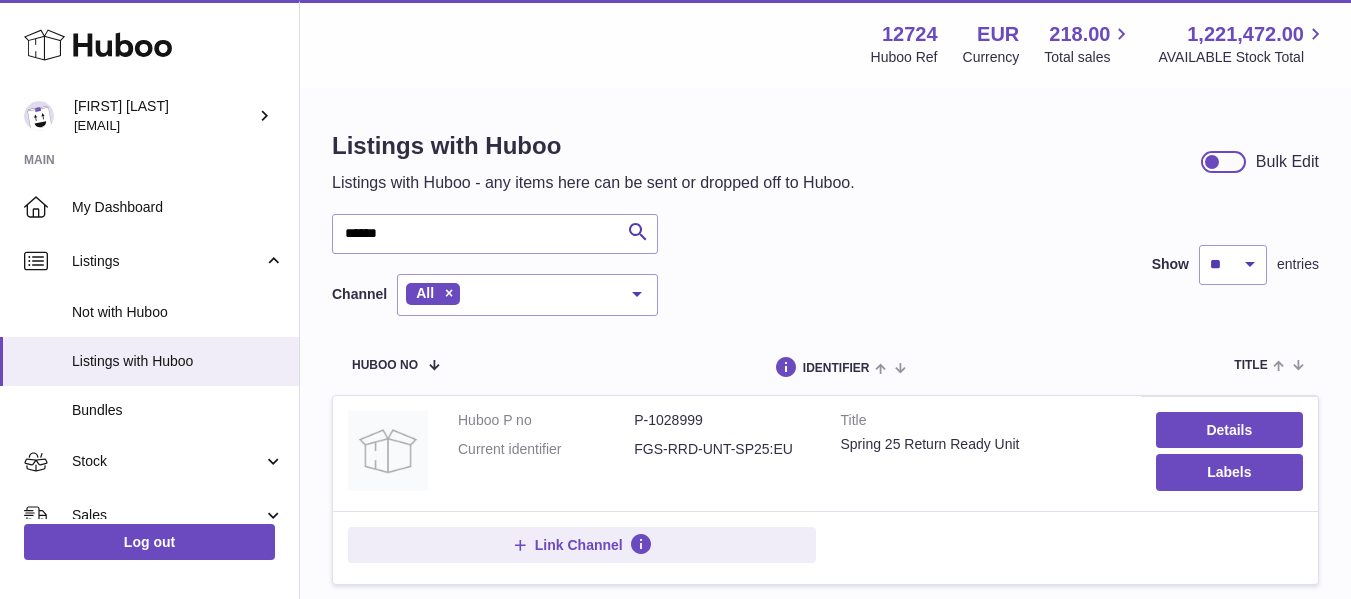 drag, startPoint x: 769, startPoint y: 379, endPoint x: 971, endPoint y: 295, distance: 218.76929 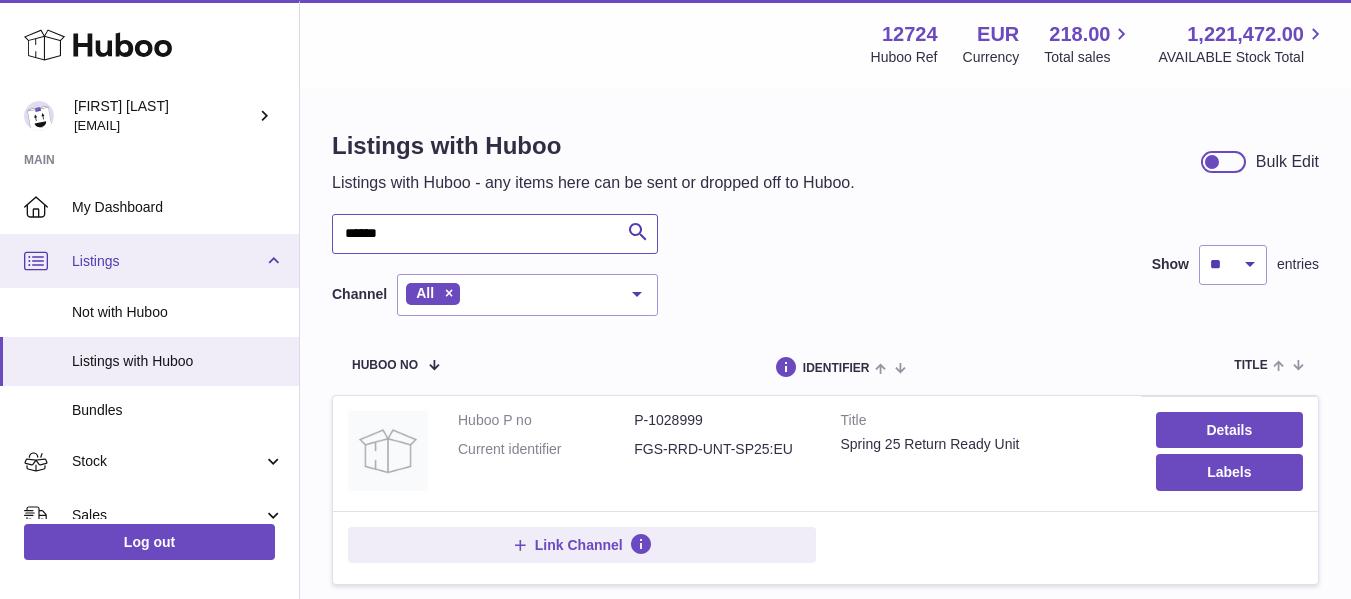 drag, startPoint x: 448, startPoint y: 229, endPoint x: 267, endPoint y: 251, distance: 182.3321 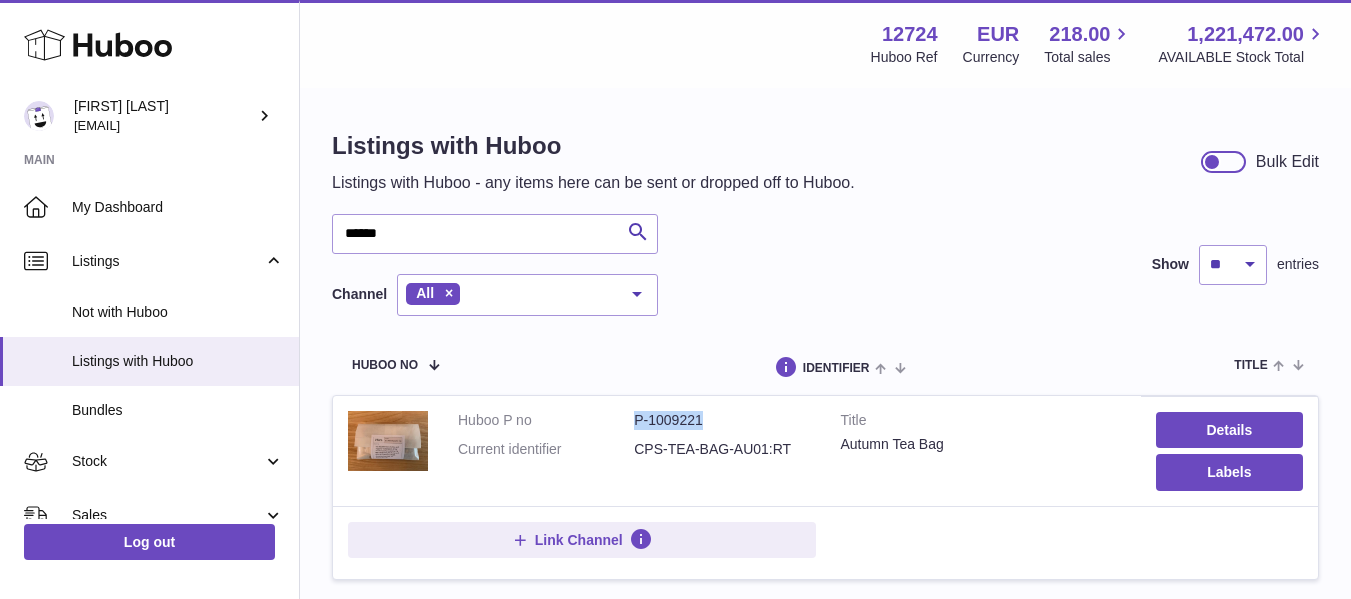 drag, startPoint x: 707, startPoint y: 423, endPoint x: 634, endPoint y: 423, distance: 73 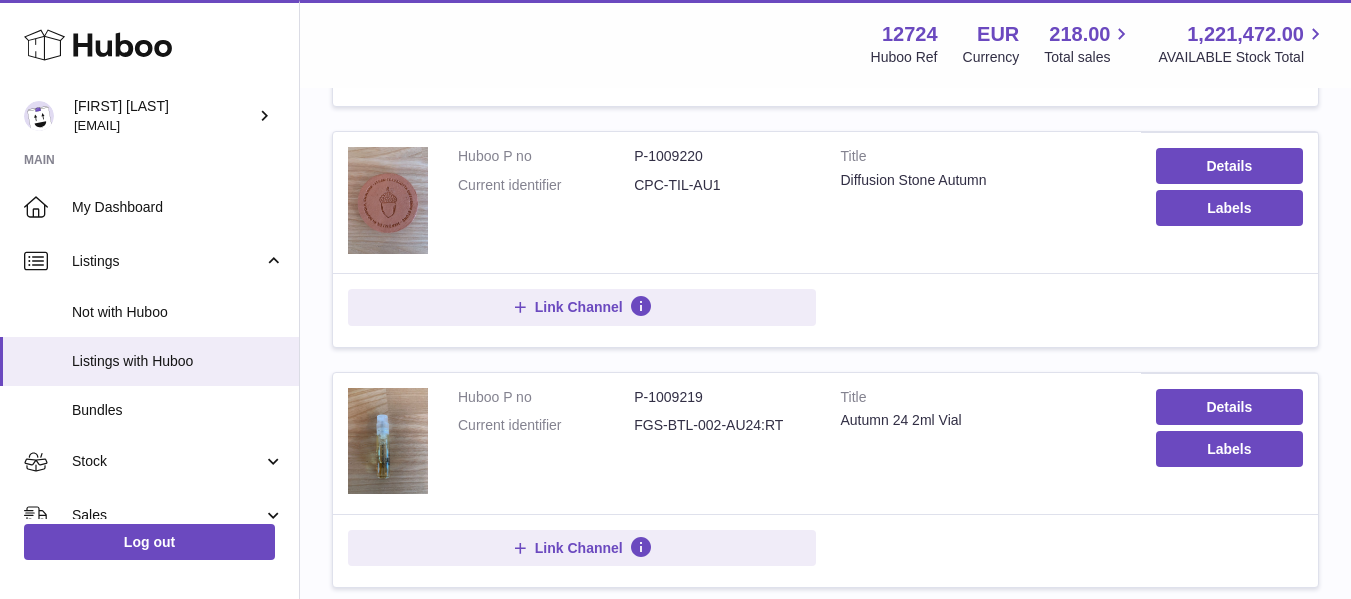 scroll, scrollTop: 490, scrollLeft: 0, axis: vertical 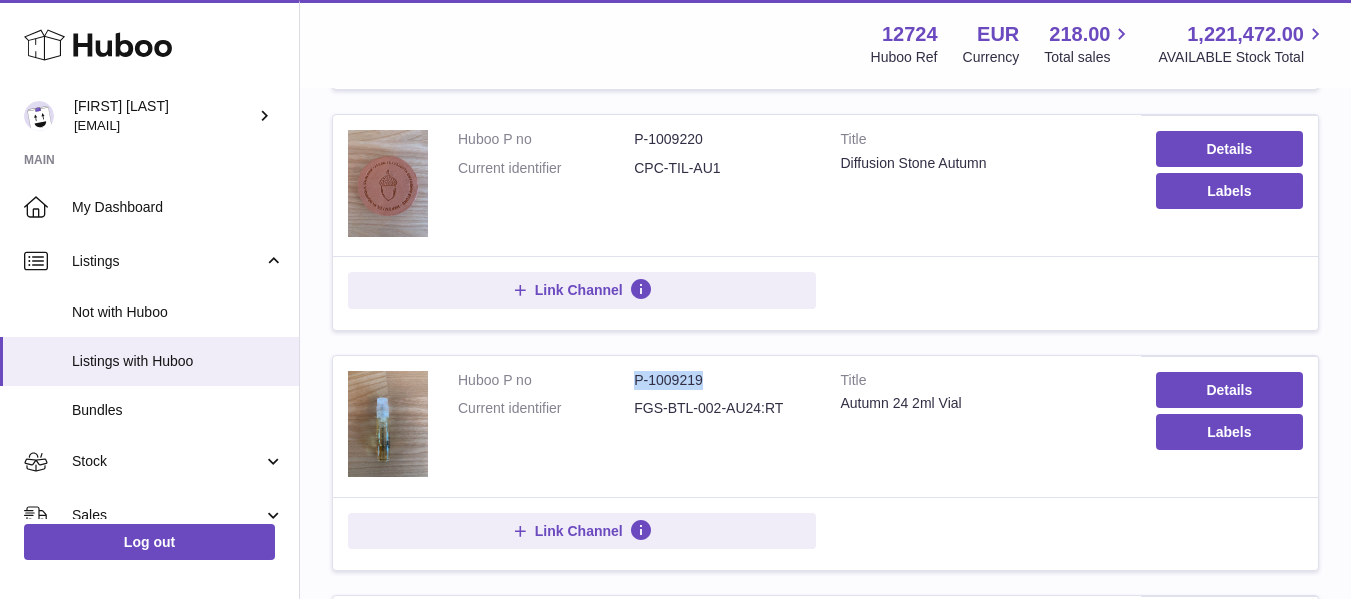 drag, startPoint x: 704, startPoint y: 384, endPoint x: 633, endPoint y: 383, distance: 71.00704 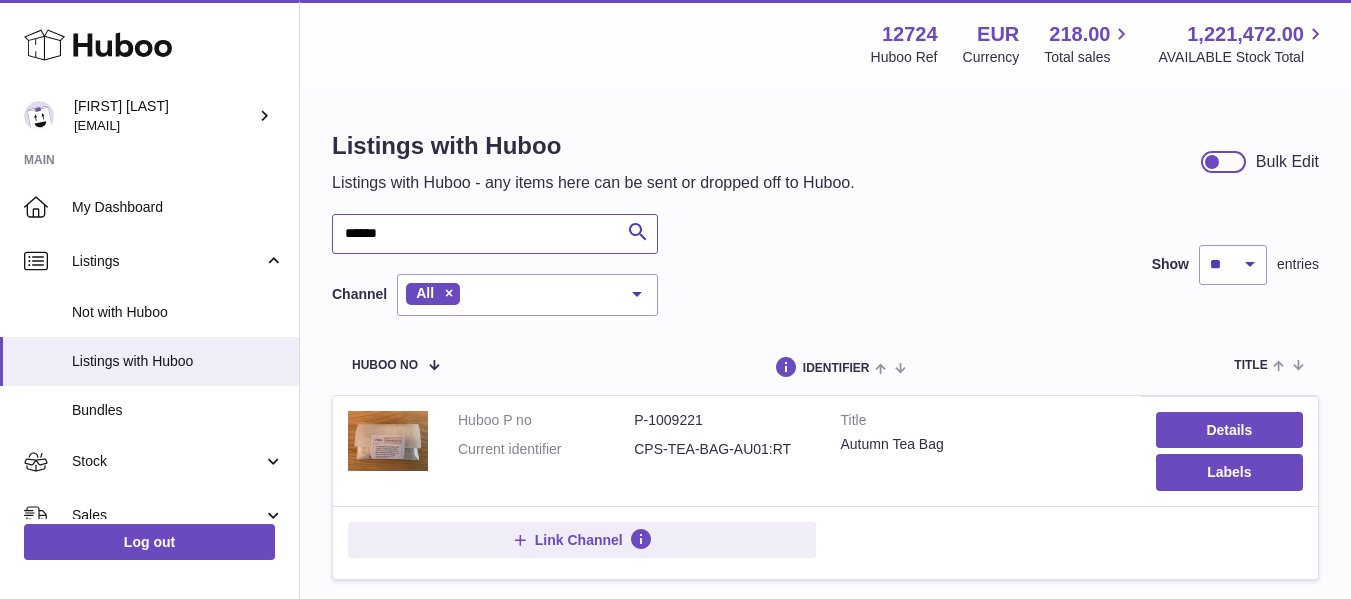 drag, startPoint x: 400, startPoint y: 235, endPoint x: 344, endPoint y: 232, distance: 56.0803 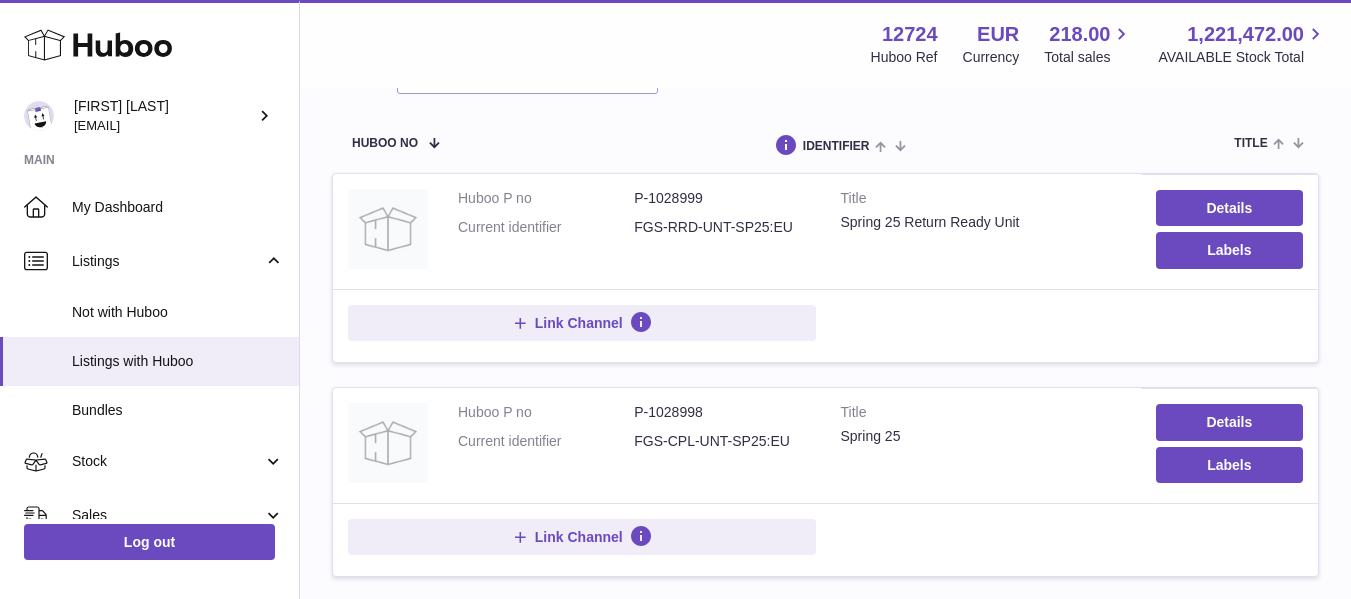 scroll, scrollTop: 223, scrollLeft: 0, axis: vertical 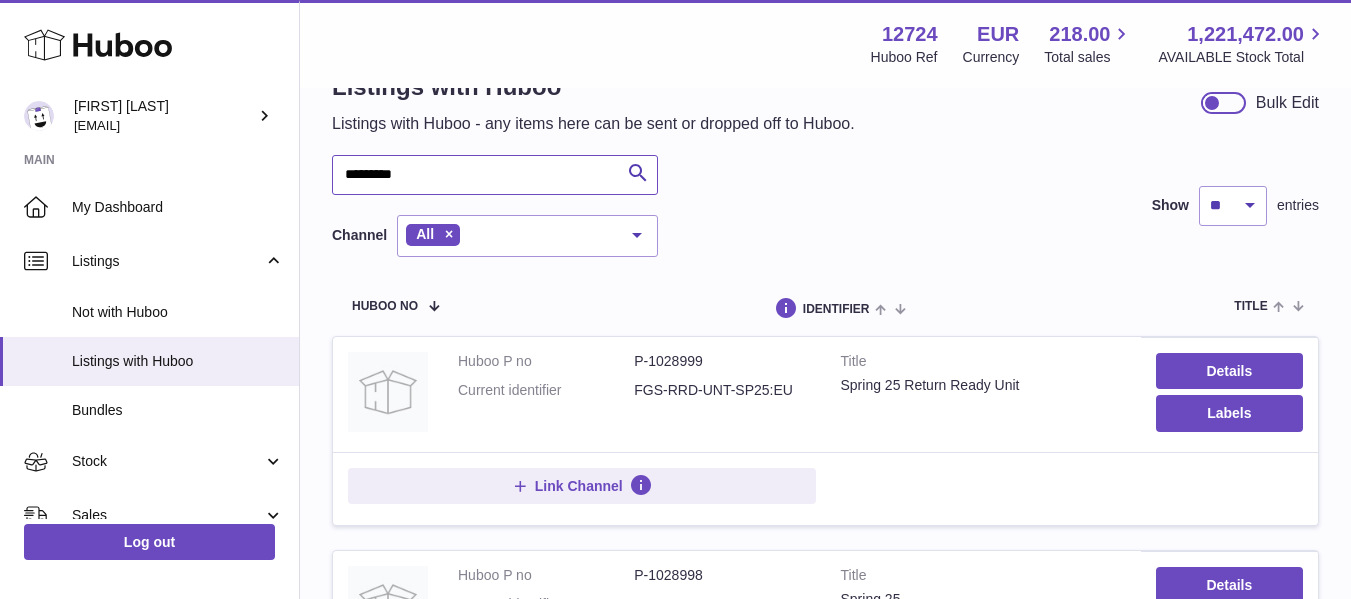 click on "*********" at bounding box center [495, 175] 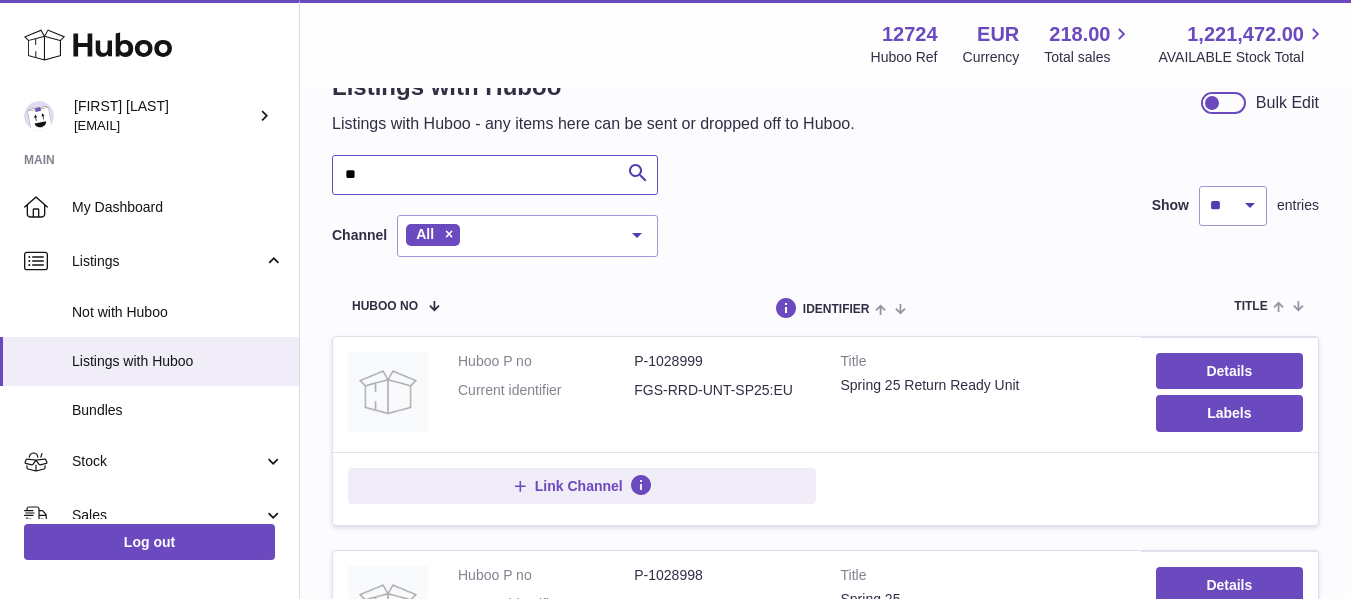 type on "*" 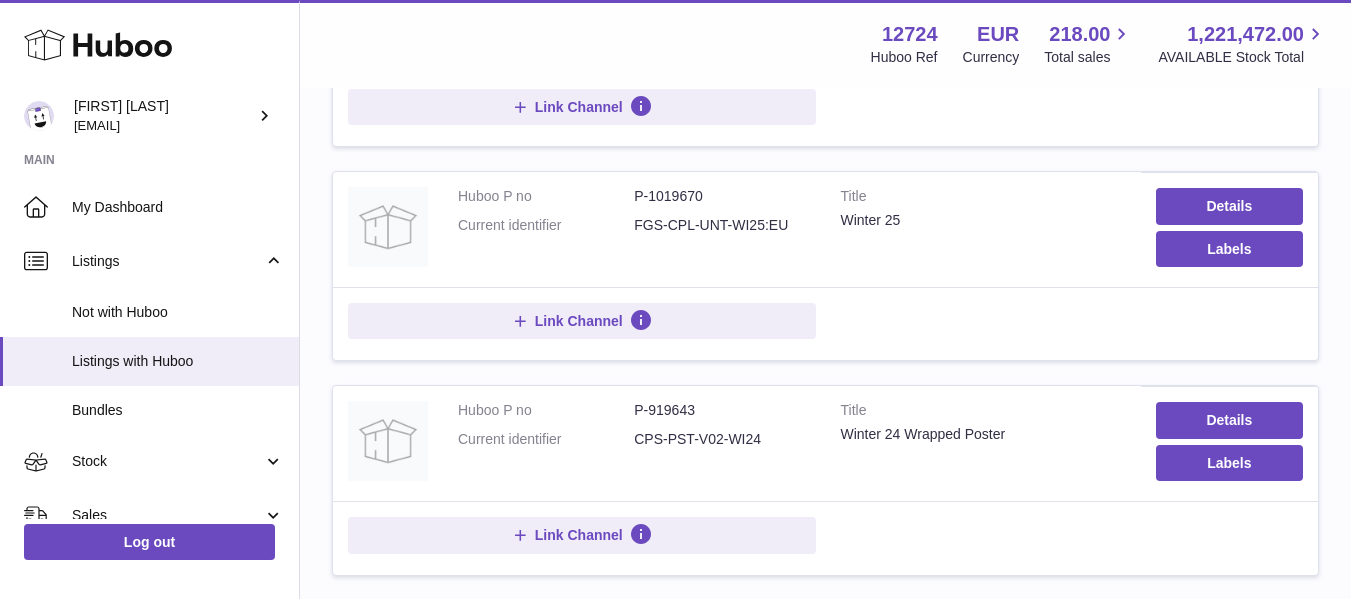 scroll, scrollTop: 453, scrollLeft: 0, axis: vertical 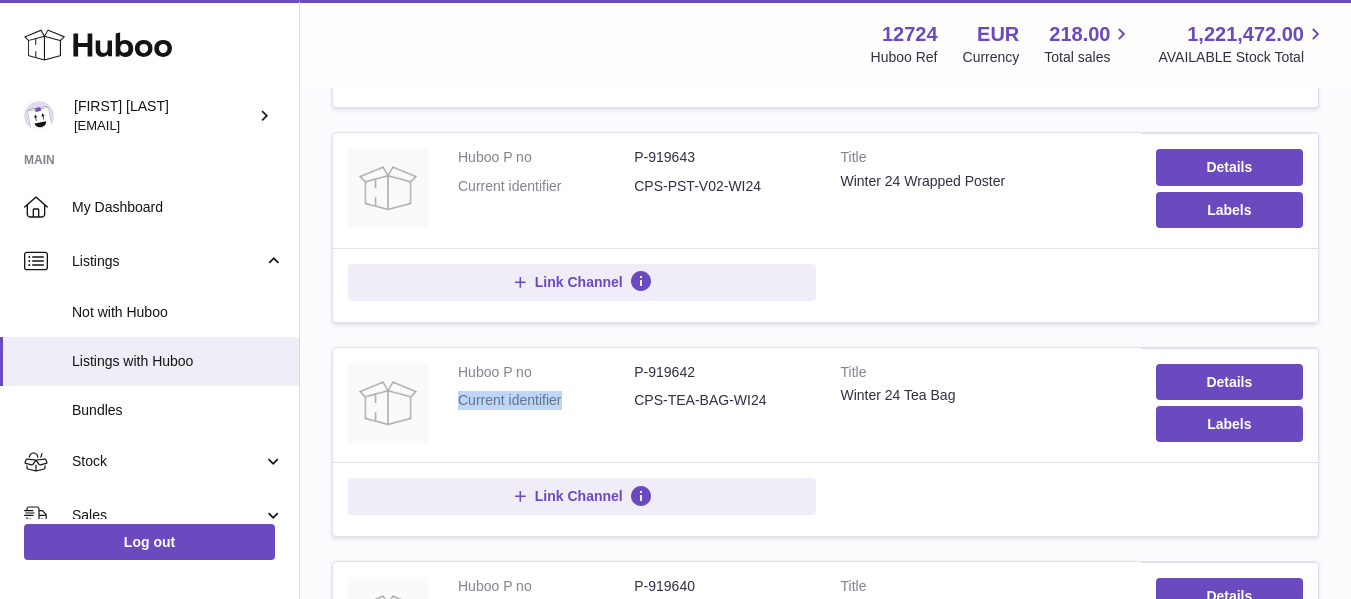 drag, startPoint x: 707, startPoint y: 370, endPoint x: 628, endPoint y: 386, distance: 80.60397 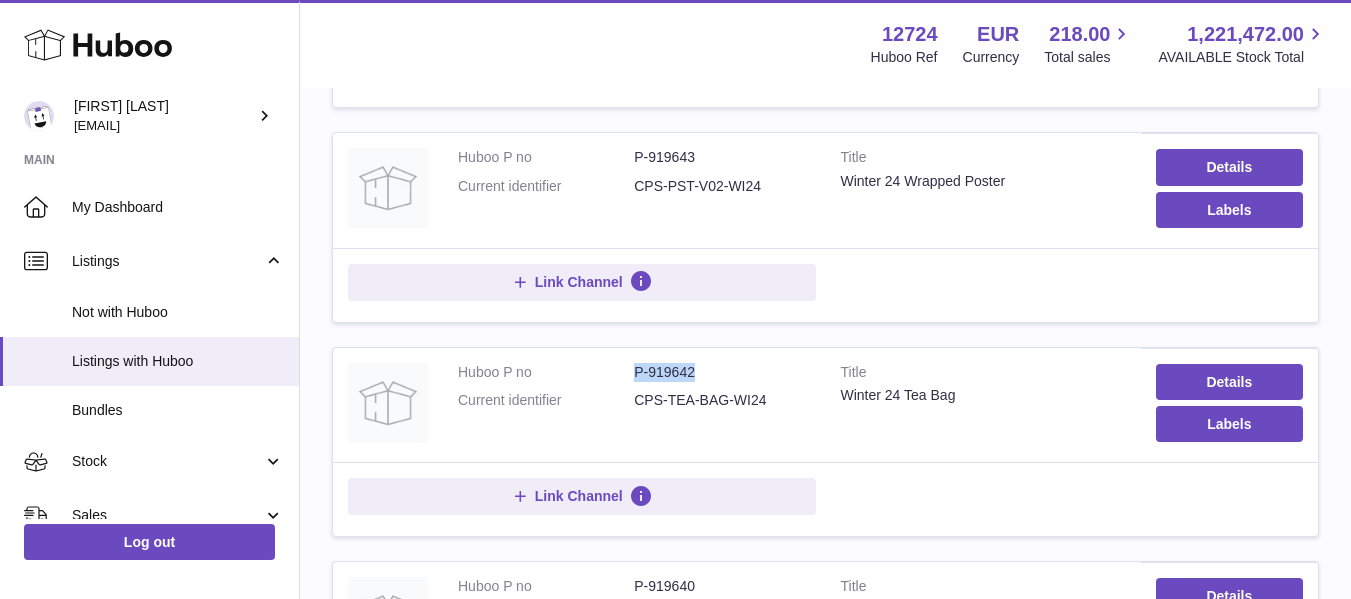 drag, startPoint x: 633, startPoint y: 372, endPoint x: 709, endPoint y: 376, distance: 76.105194 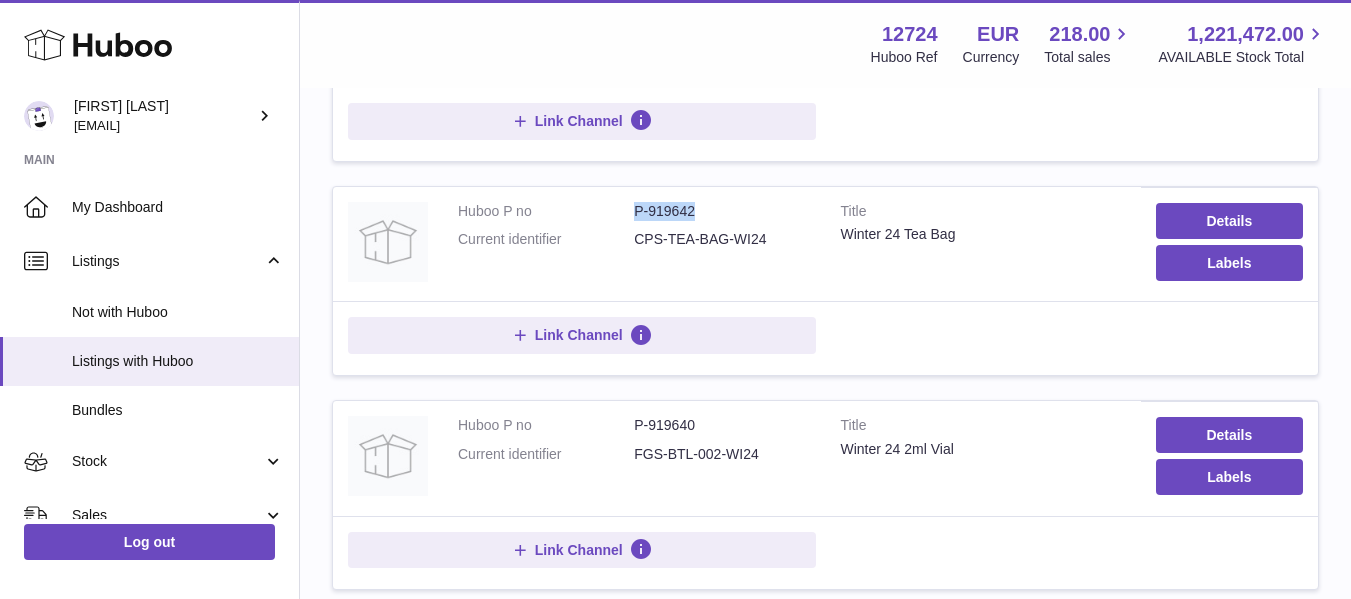 scroll, scrollTop: 857, scrollLeft: 0, axis: vertical 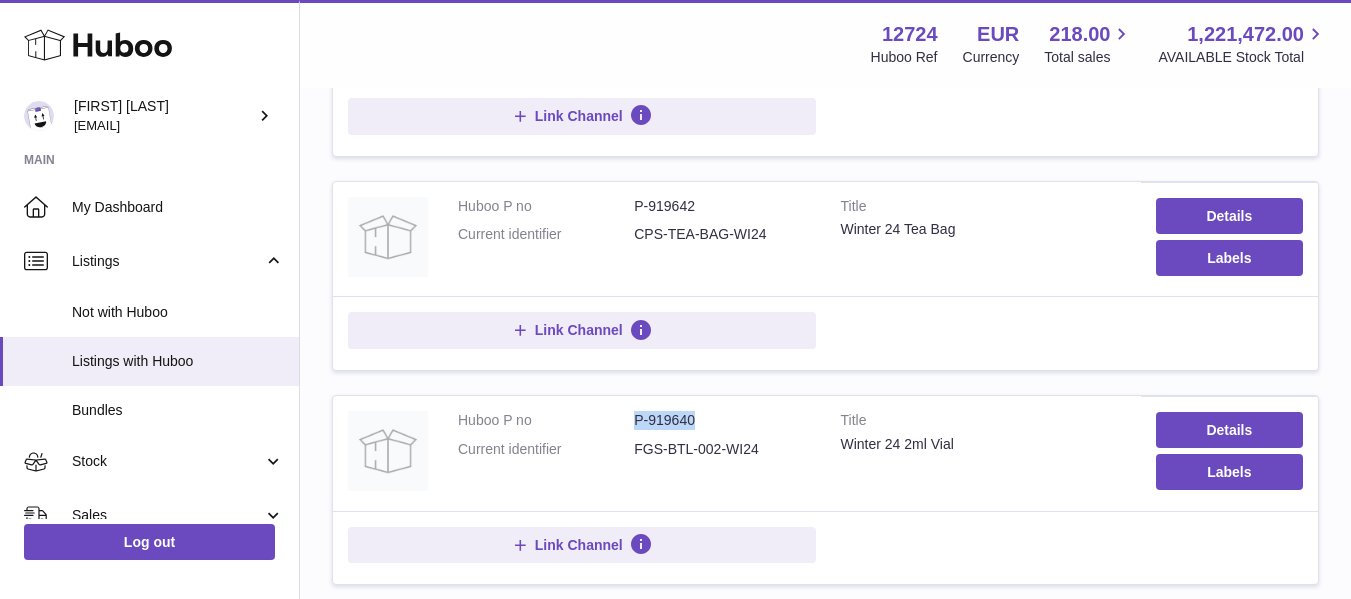 drag, startPoint x: 700, startPoint y: 421, endPoint x: 631, endPoint y: 420, distance: 69.00725 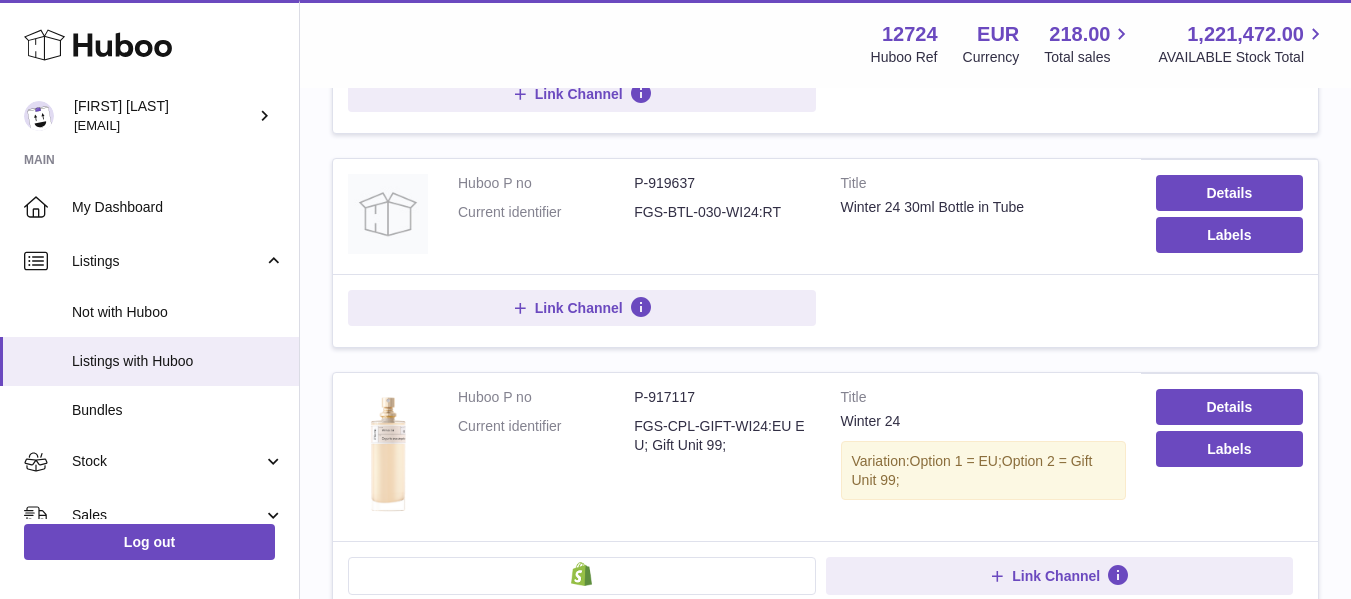 scroll, scrollTop: 1313, scrollLeft: 0, axis: vertical 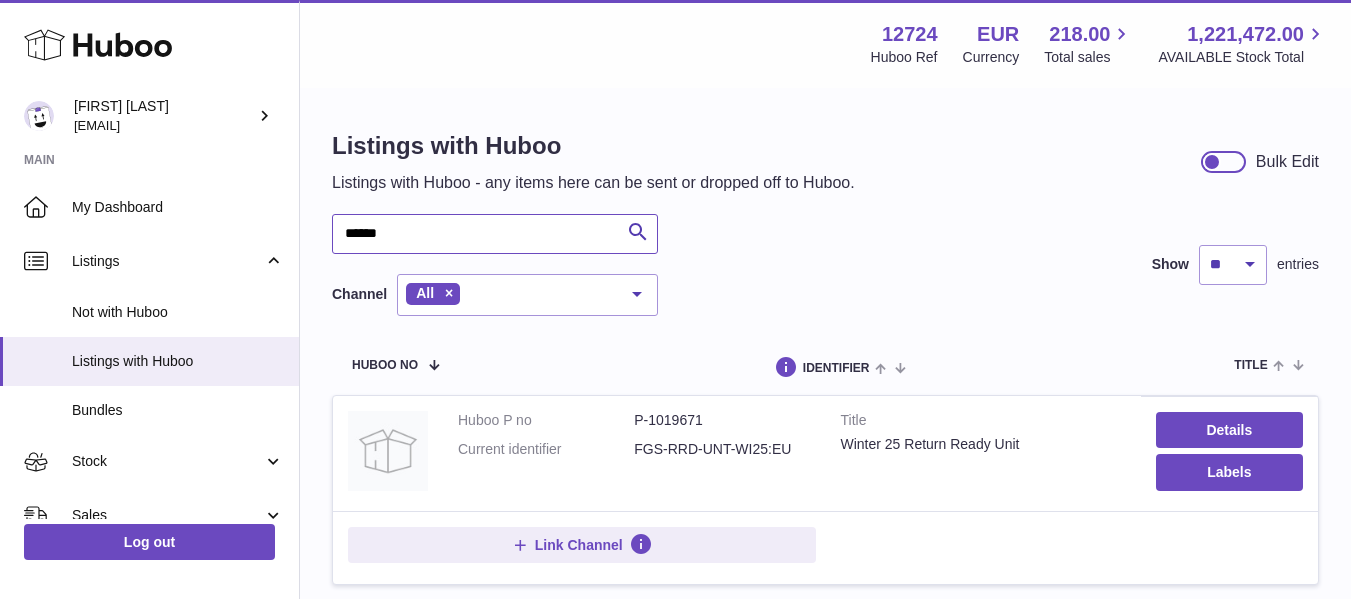click on "******" at bounding box center [495, 234] 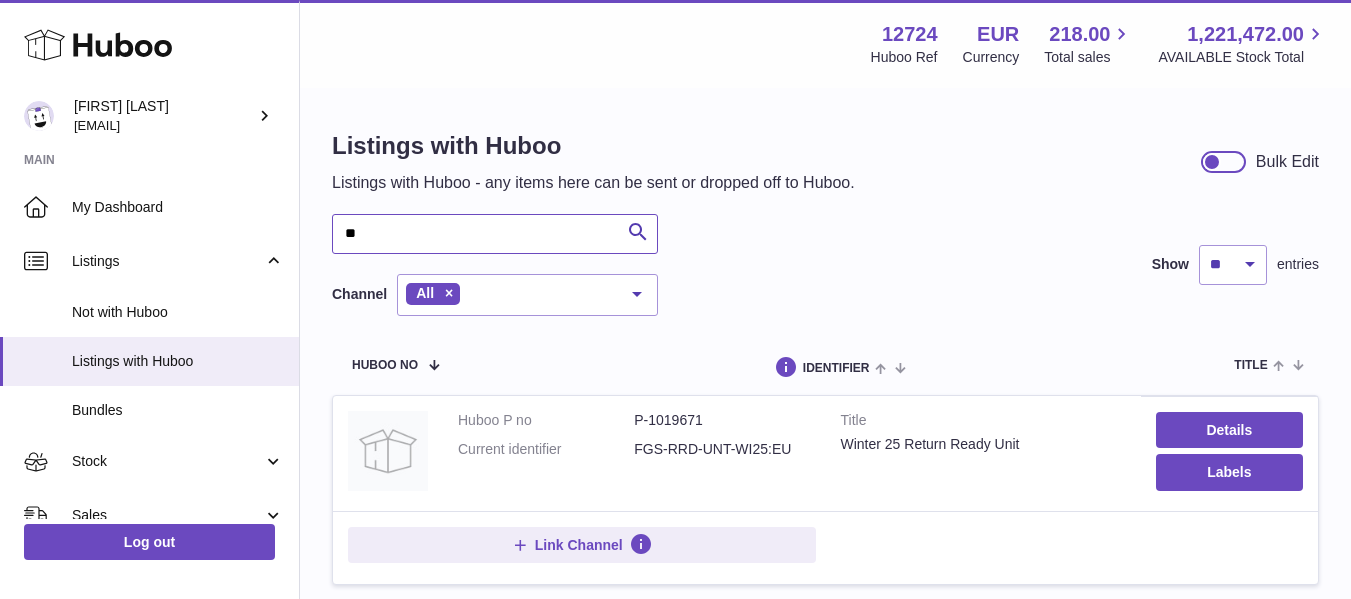 type on "*" 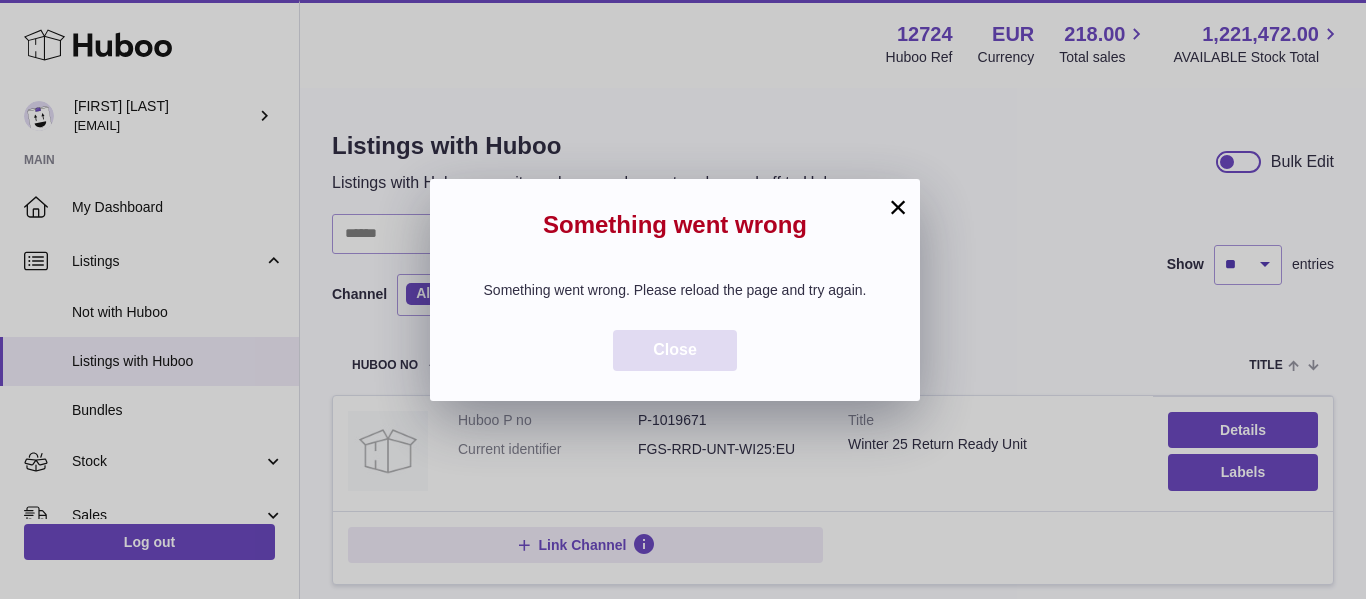 click on "Close" at bounding box center (675, 350) 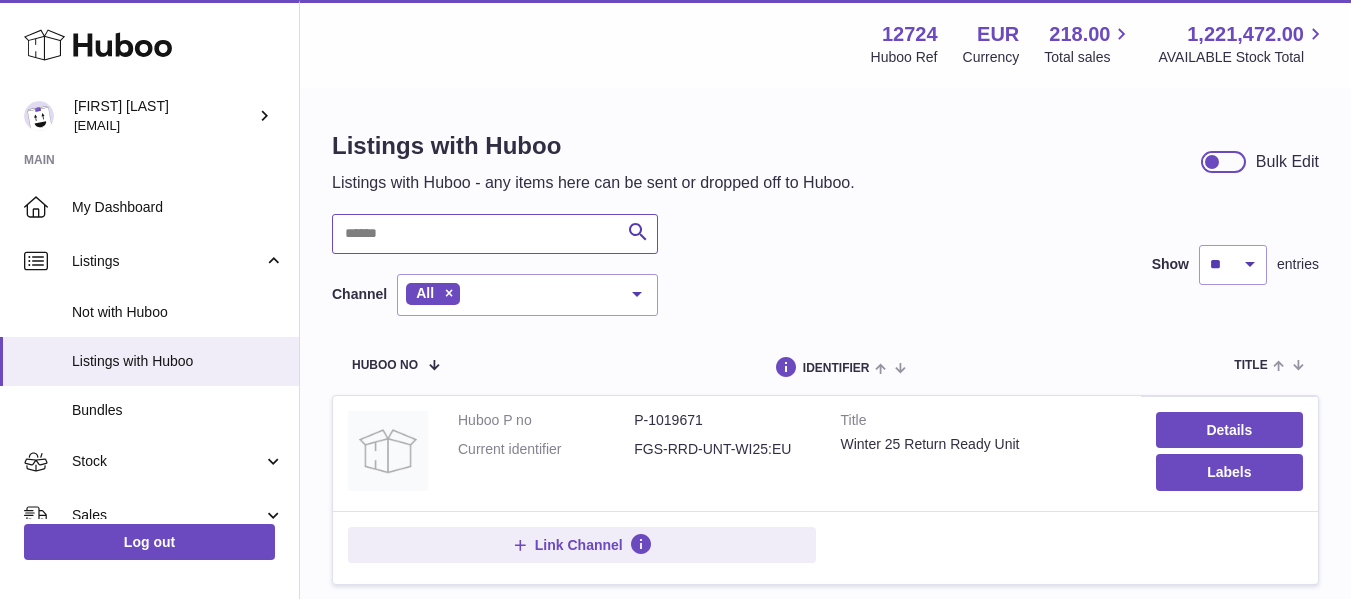 click at bounding box center (495, 234) 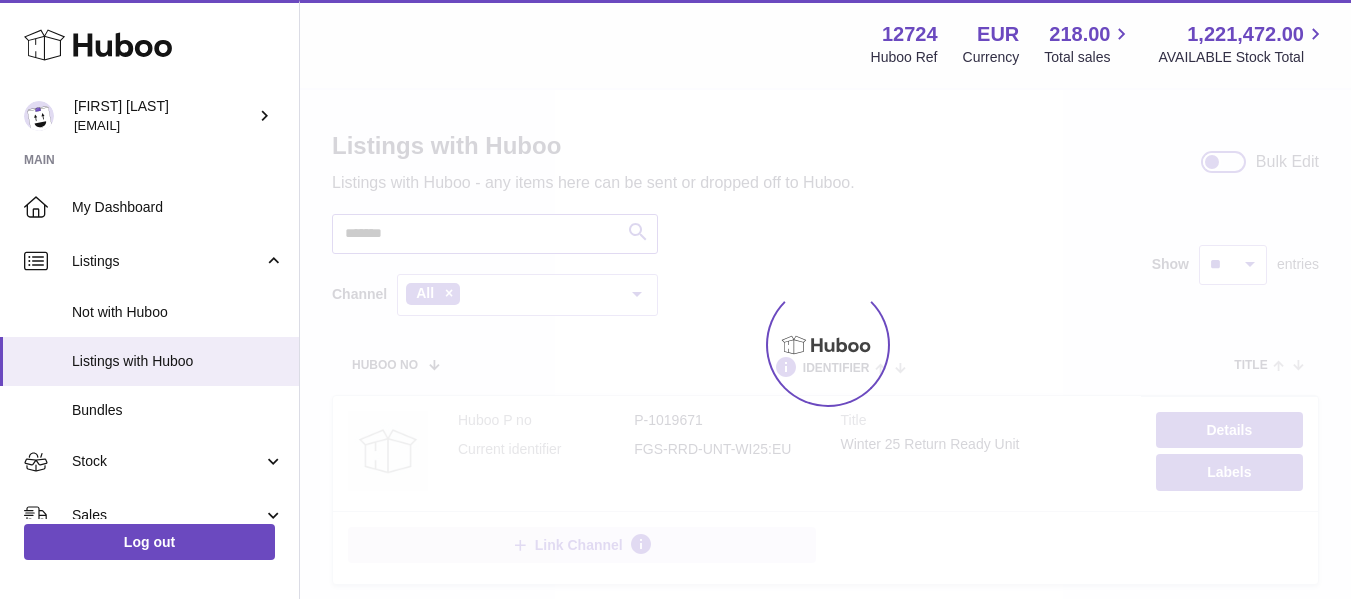 type on "******" 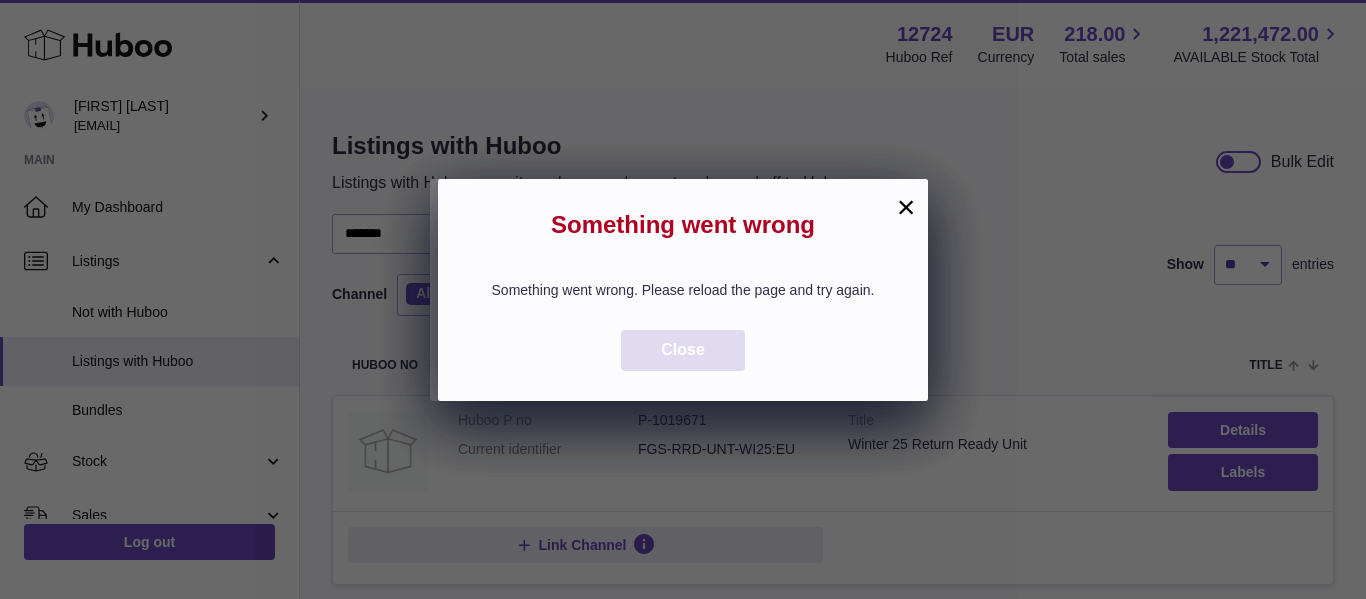 click on "Close" at bounding box center (683, 349) 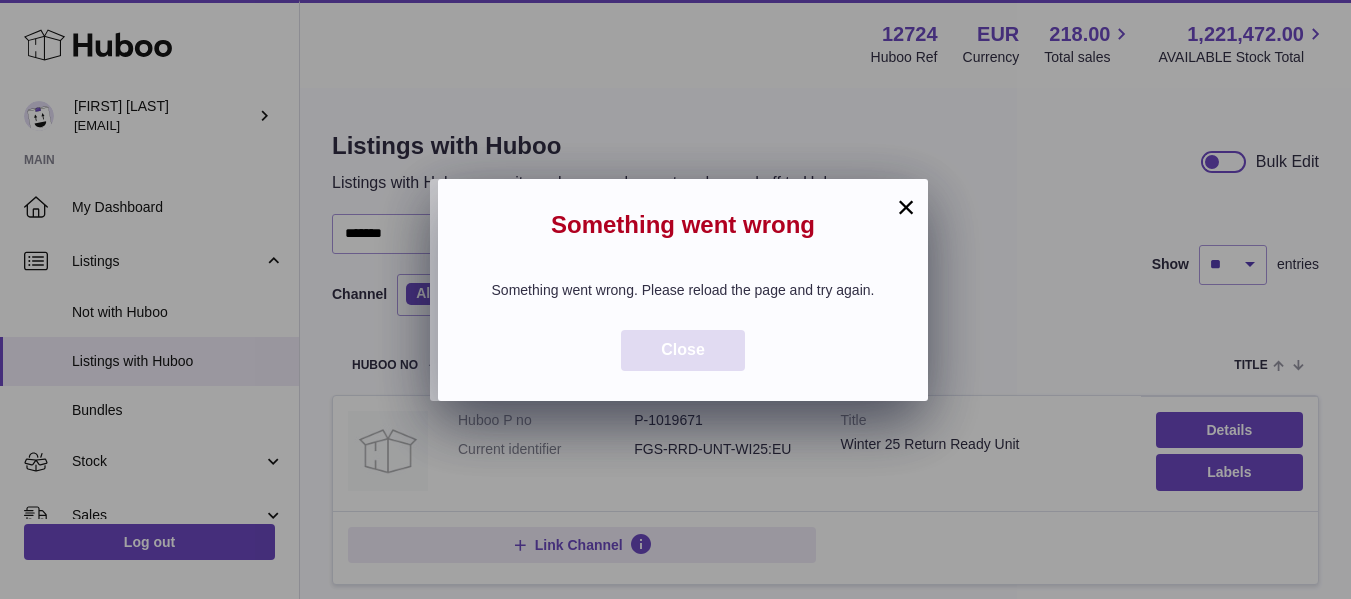 click on "Close" at bounding box center (683, 349) 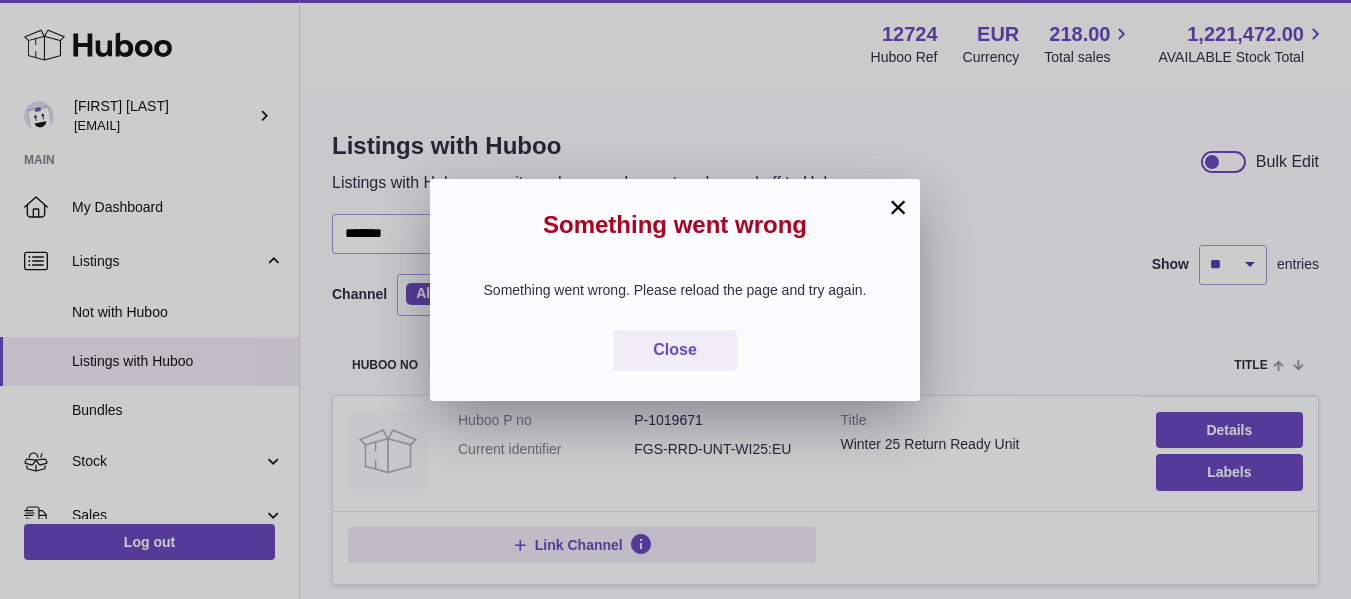 click on "×" at bounding box center [898, 207] 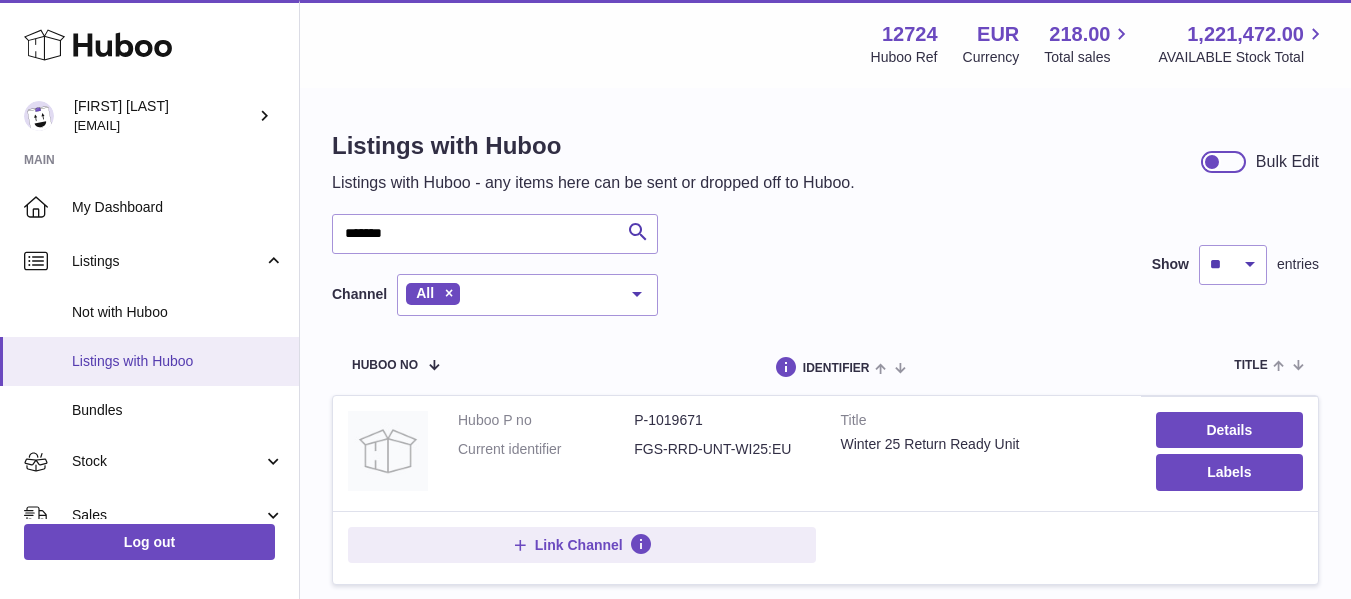 click on "Listings with Huboo" at bounding box center (178, 361) 